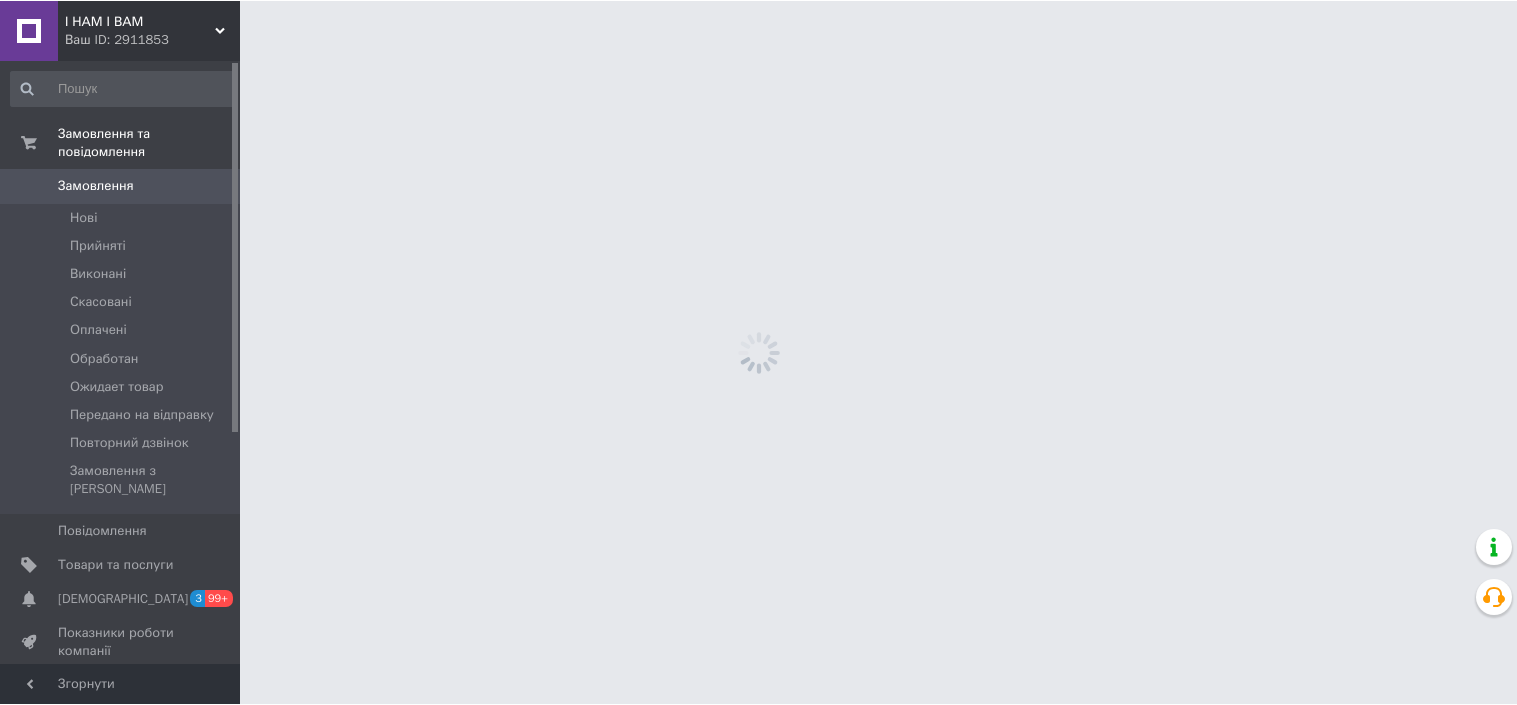 scroll, scrollTop: 0, scrollLeft: 0, axis: both 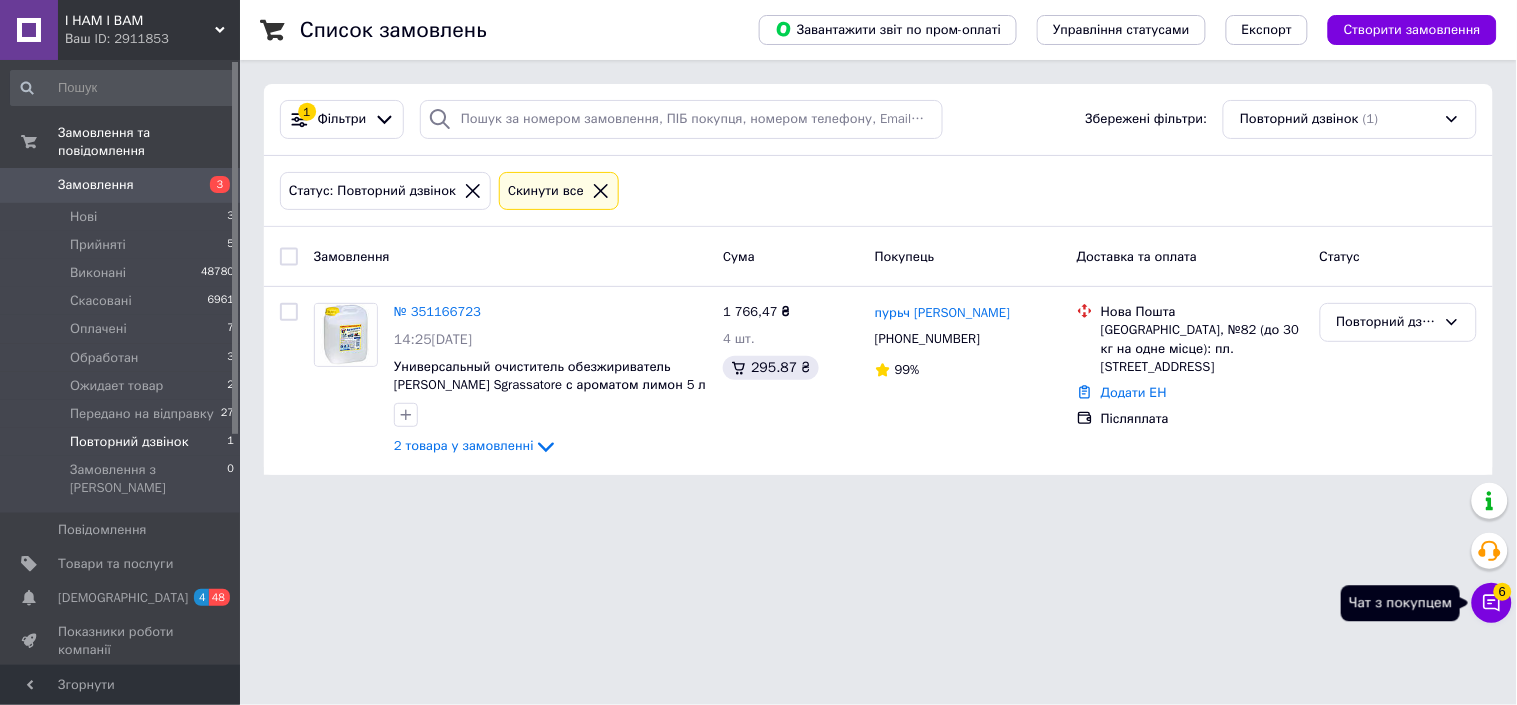 click 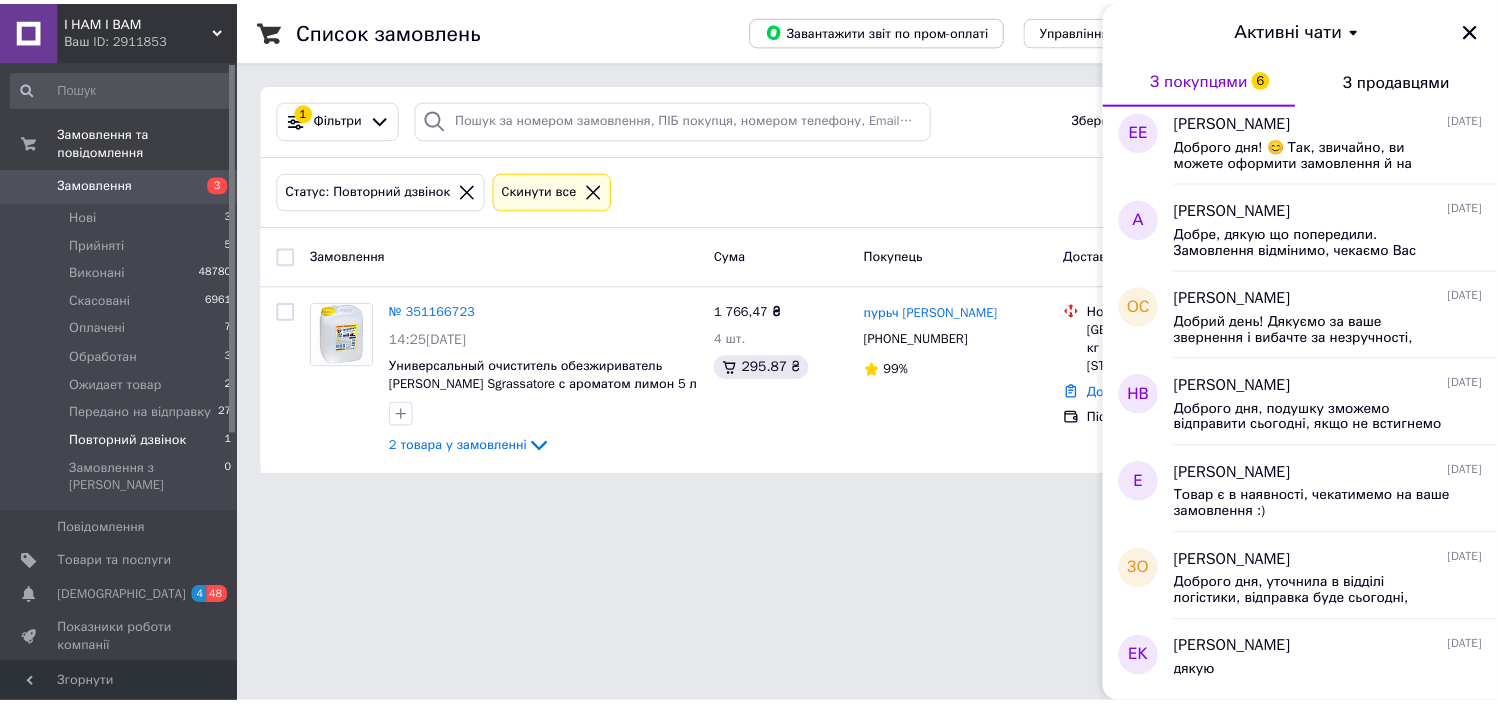 scroll, scrollTop: 0, scrollLeft: 0, axis: both 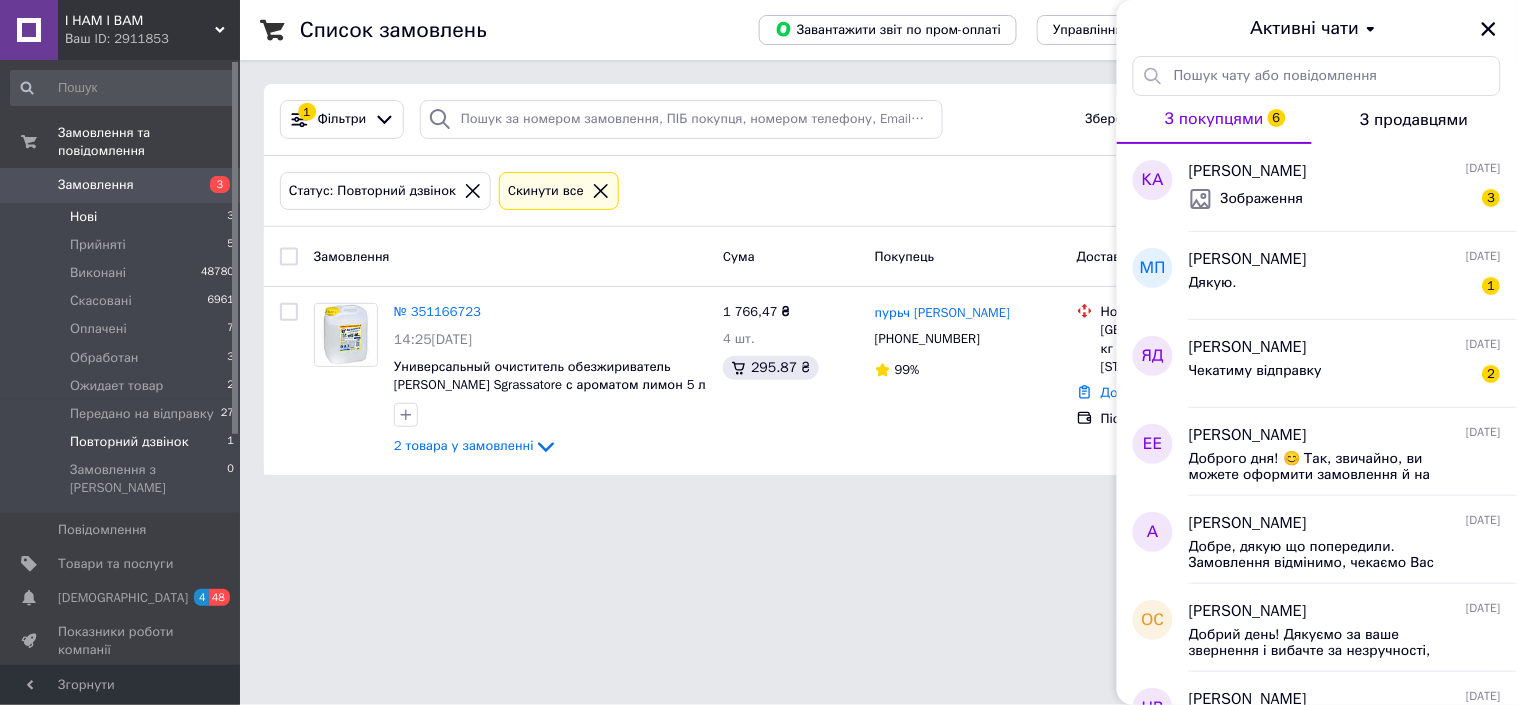 click on "Нові" at bounding box center [83, 217] 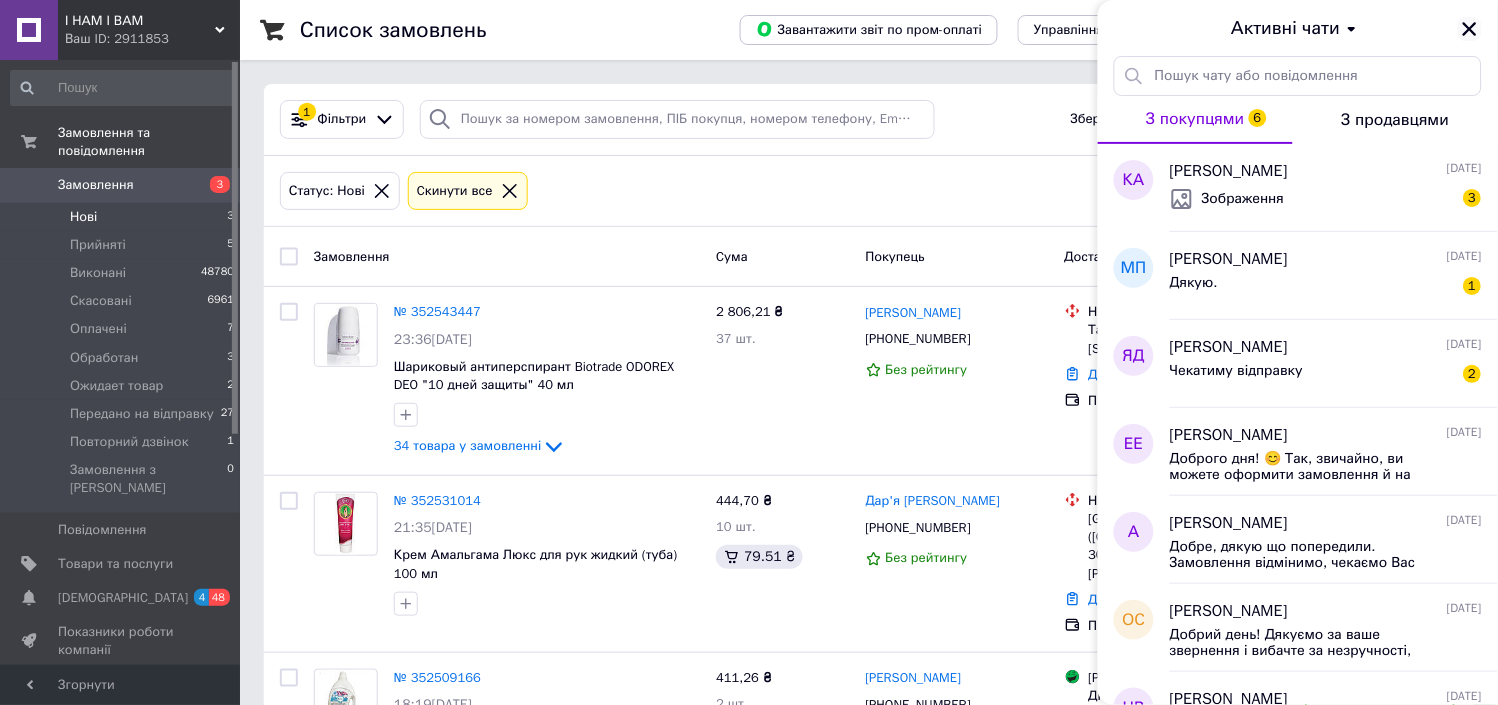click 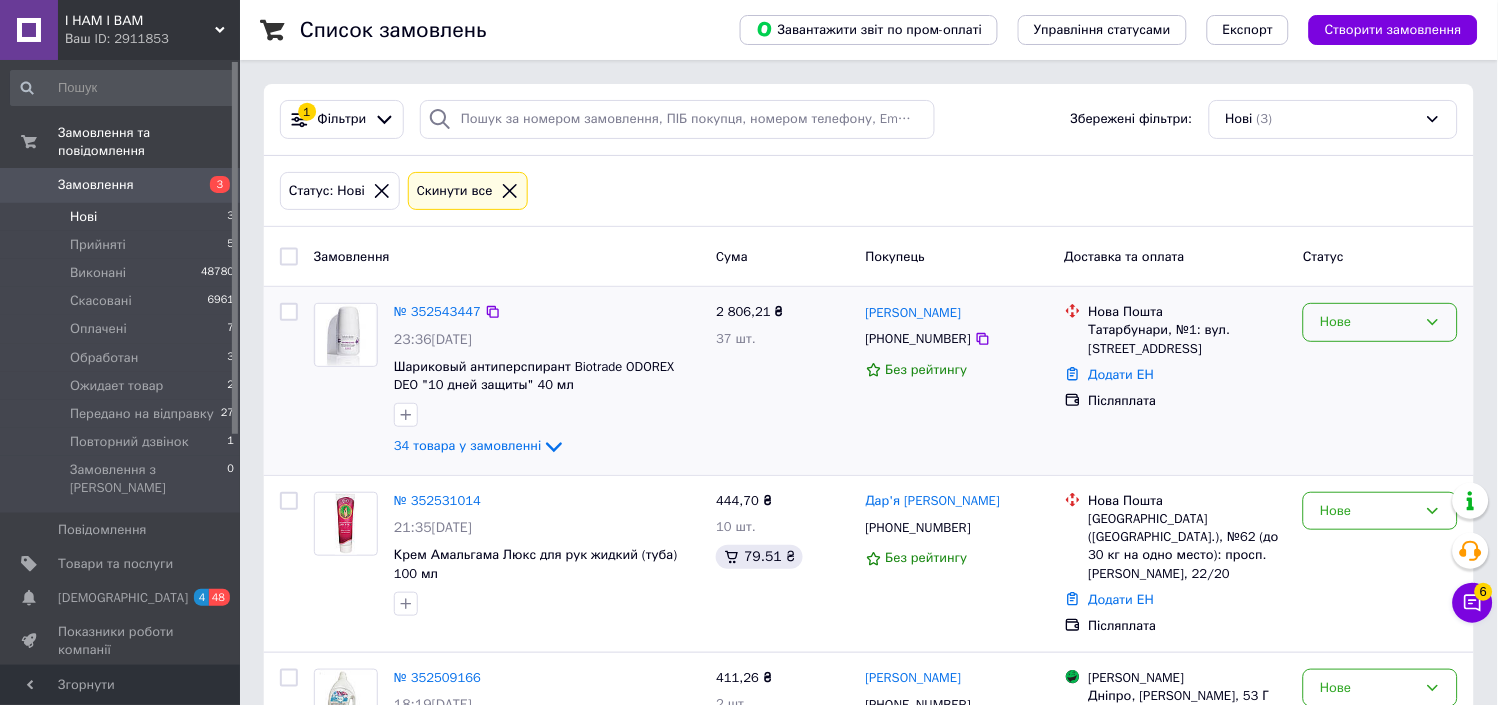 click on "Нове" at bounding box center (1368, 322) 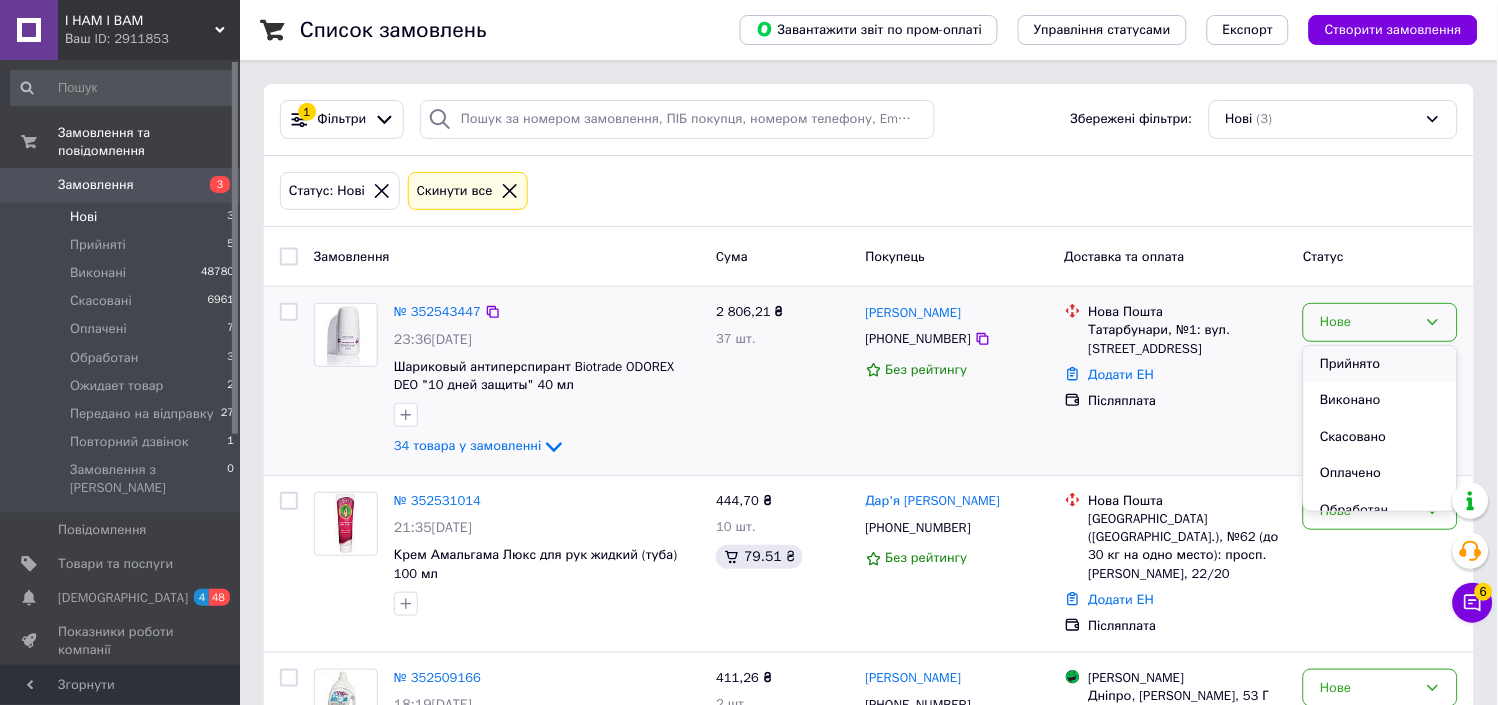 click on "Прийнято" at bounding box center [1380, 364] 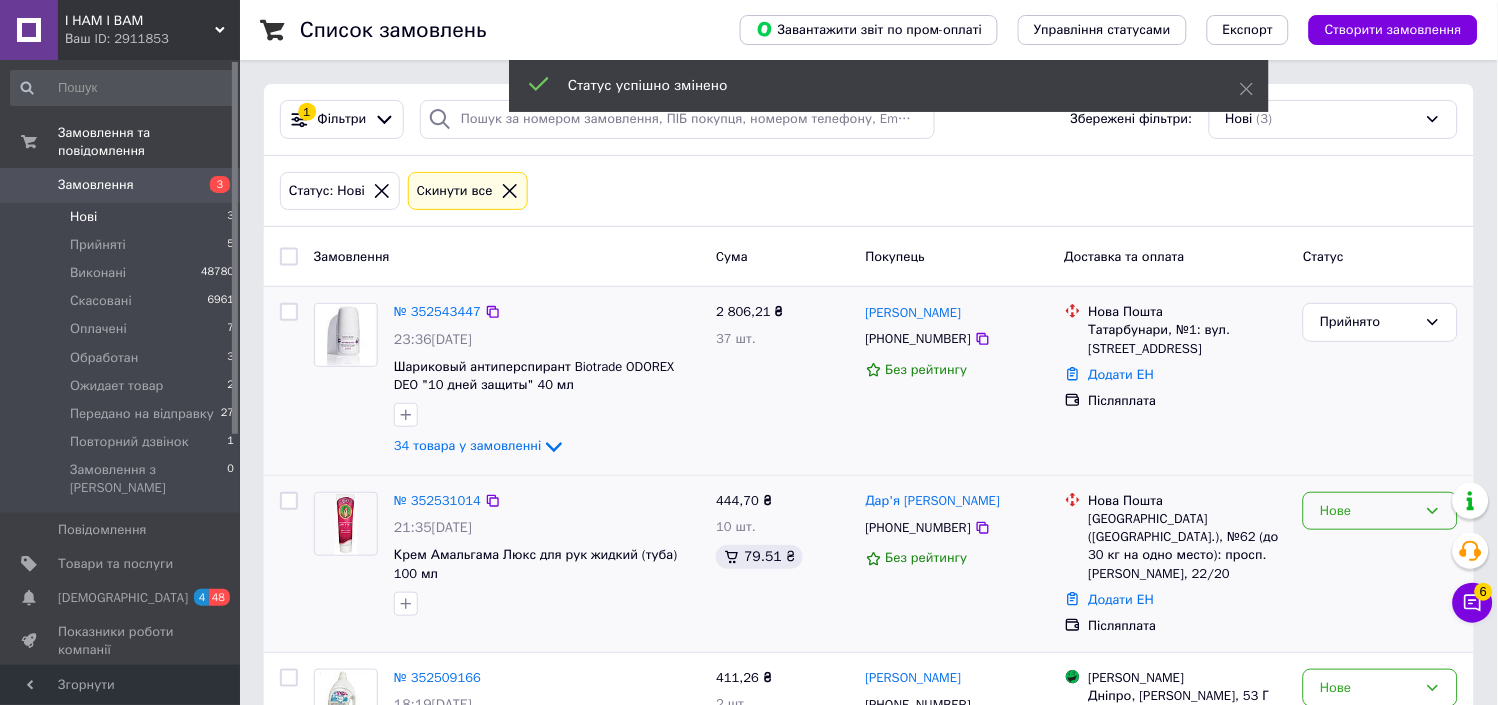 click on "Нове" at bounding box center (1380, 511) 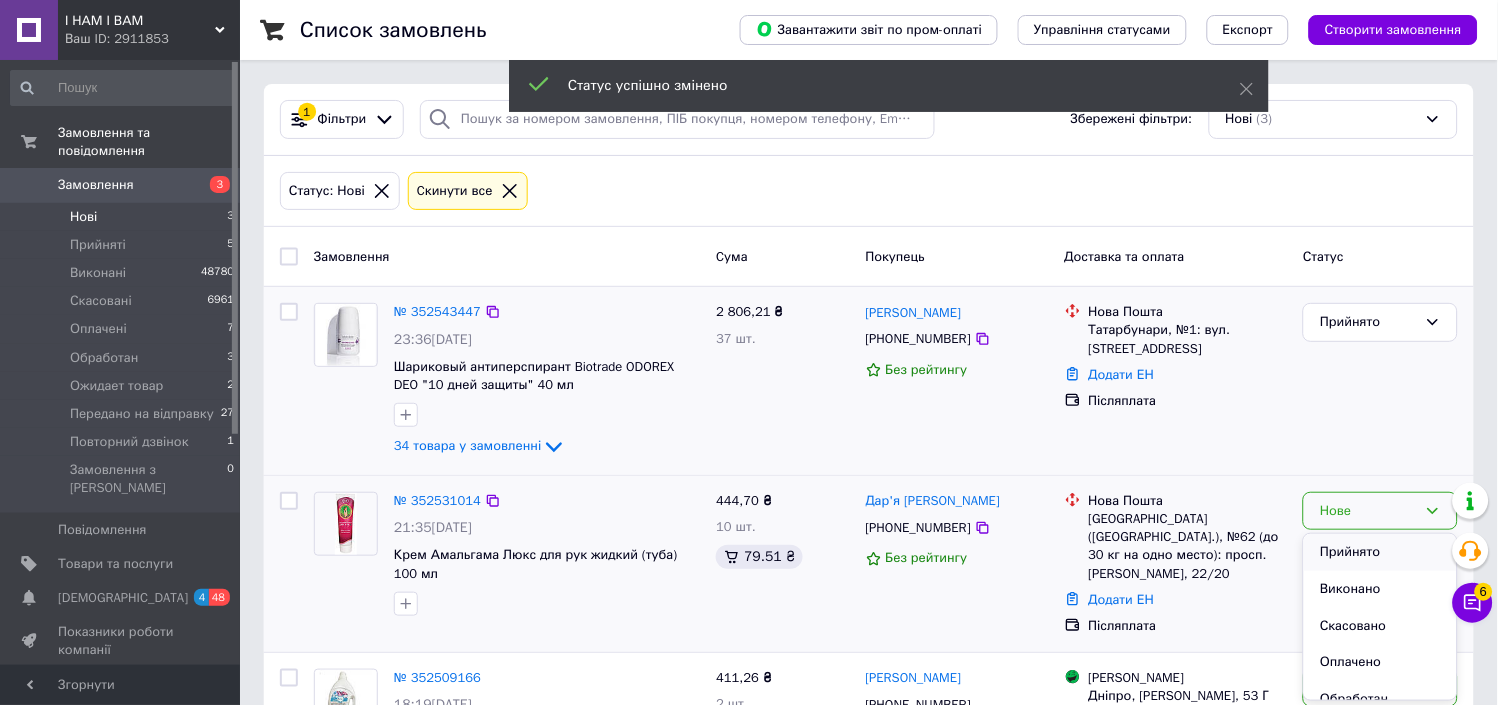 click on "Прийнято" at bounding box center (1380, 552) 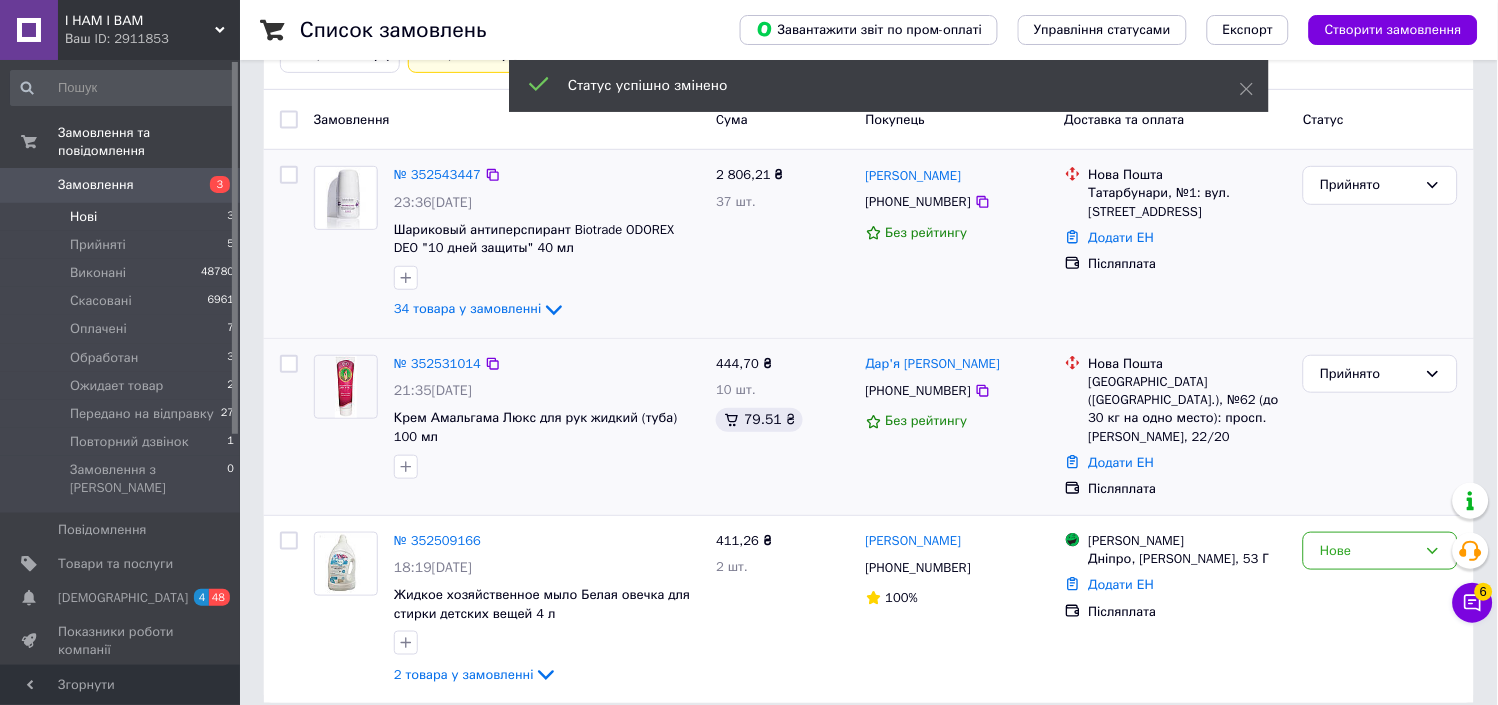 scroll, scrollTop: 141, scrollLeft: 0, axis: vertical 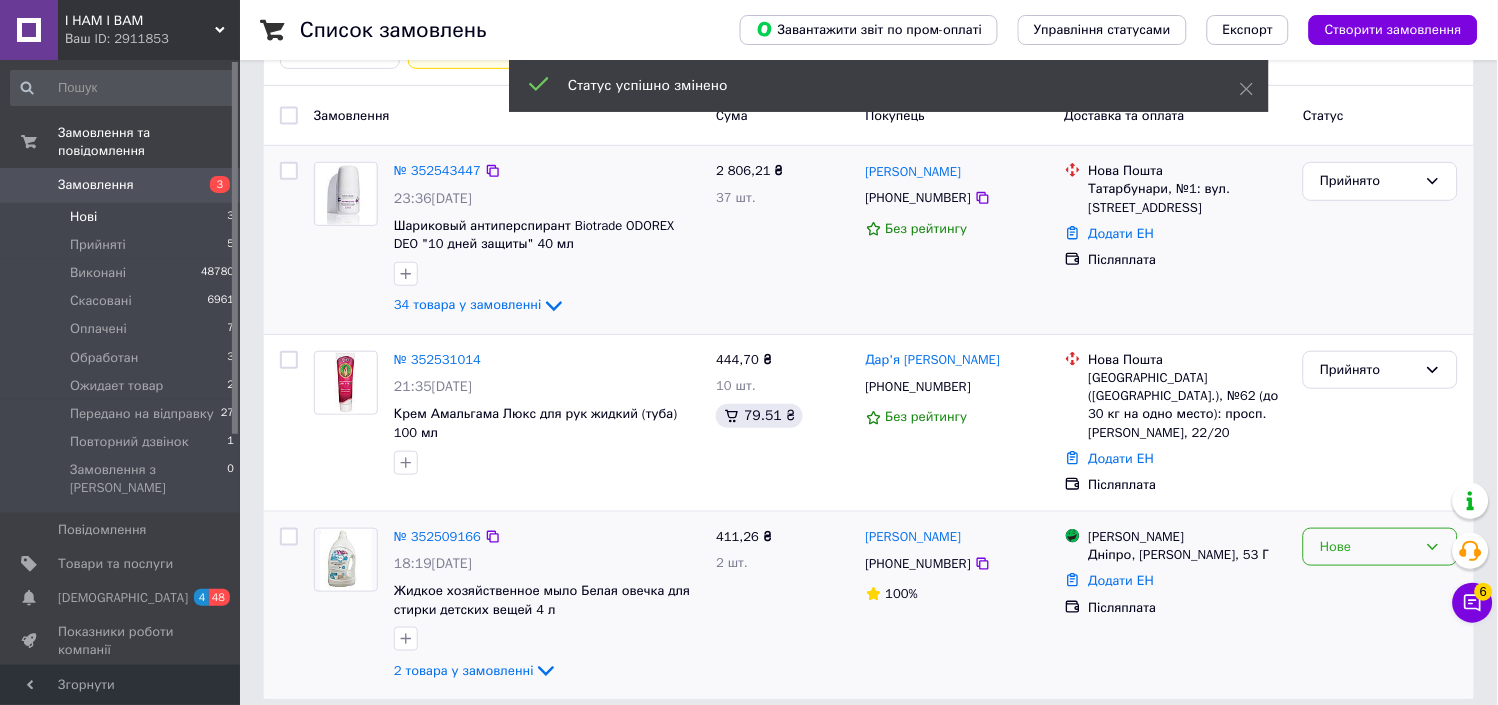 click 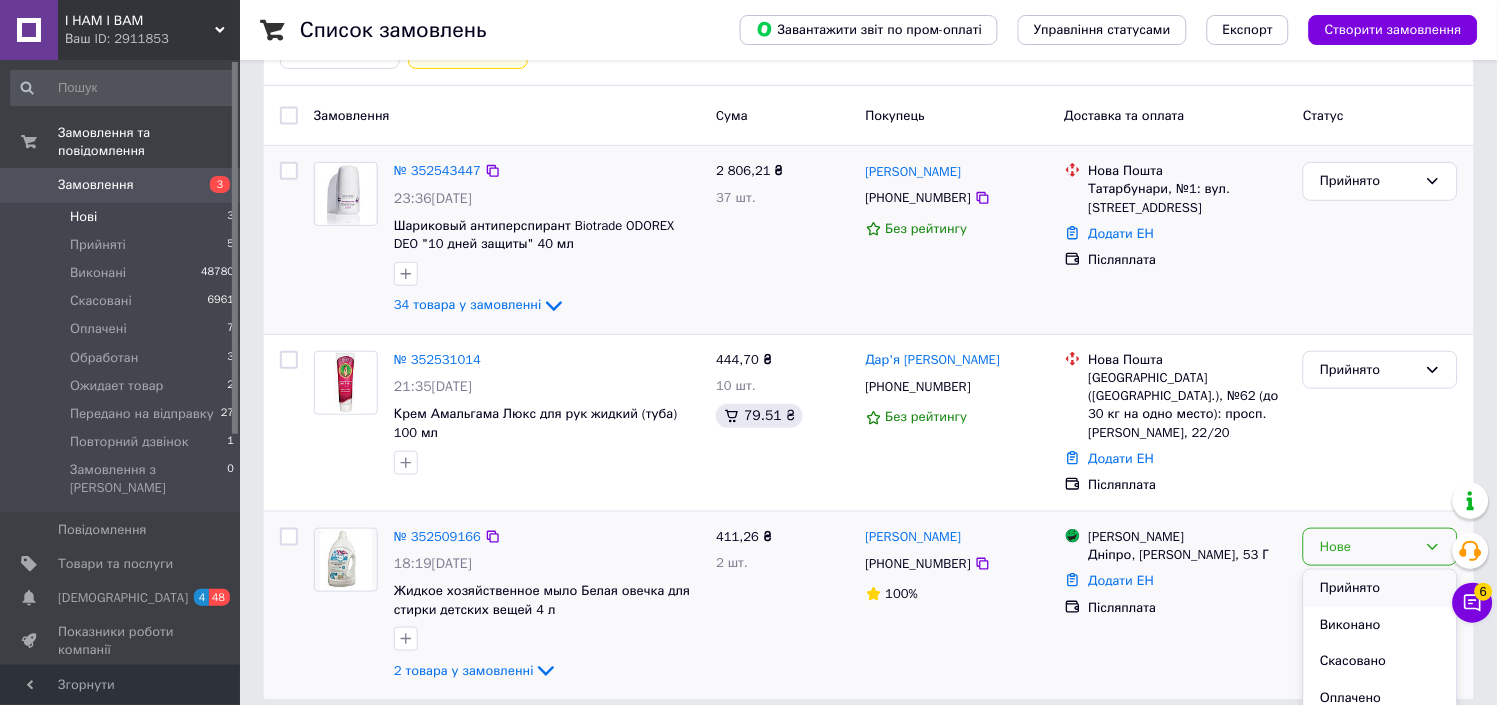 click on "Прийнято" at bounding box center (1380, 588) 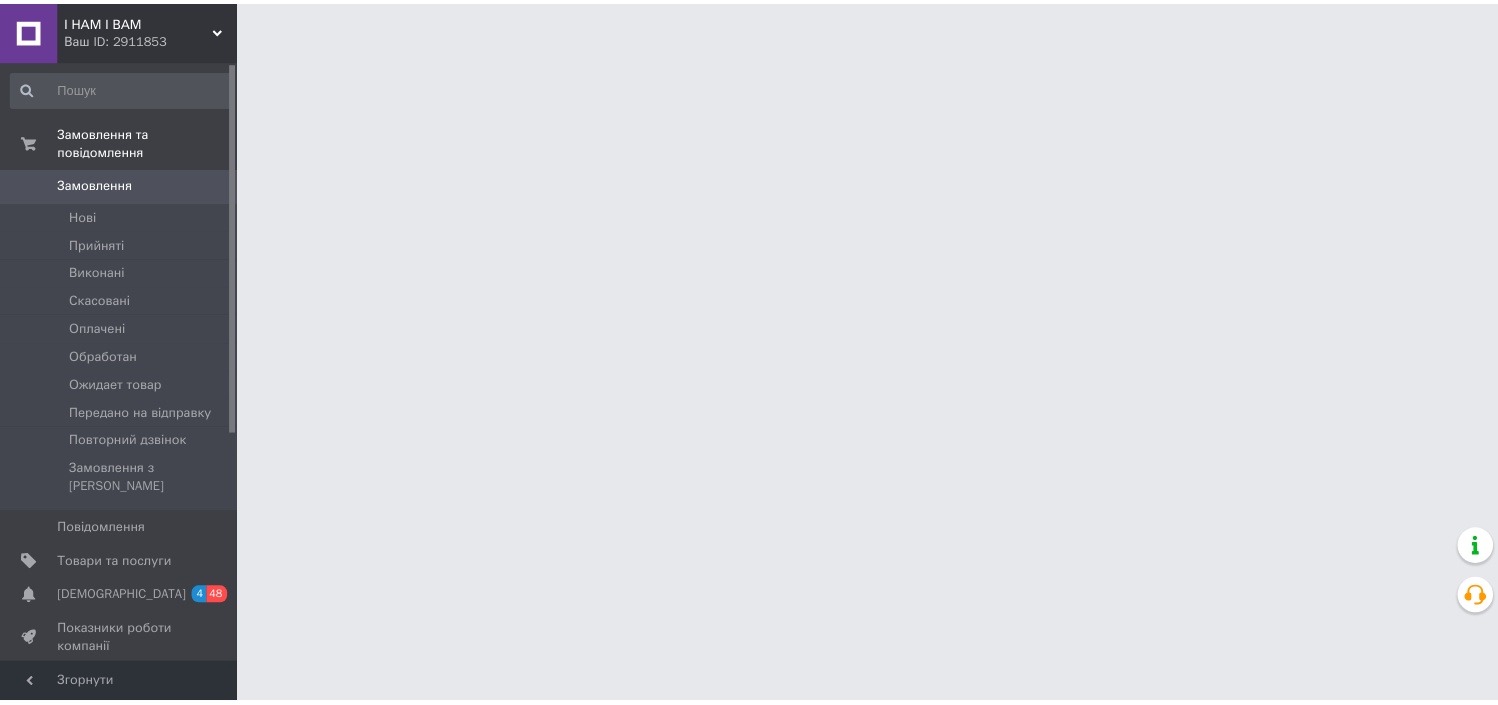 scroll, scrollTop: 0, scrollLeft: 0, axis: both 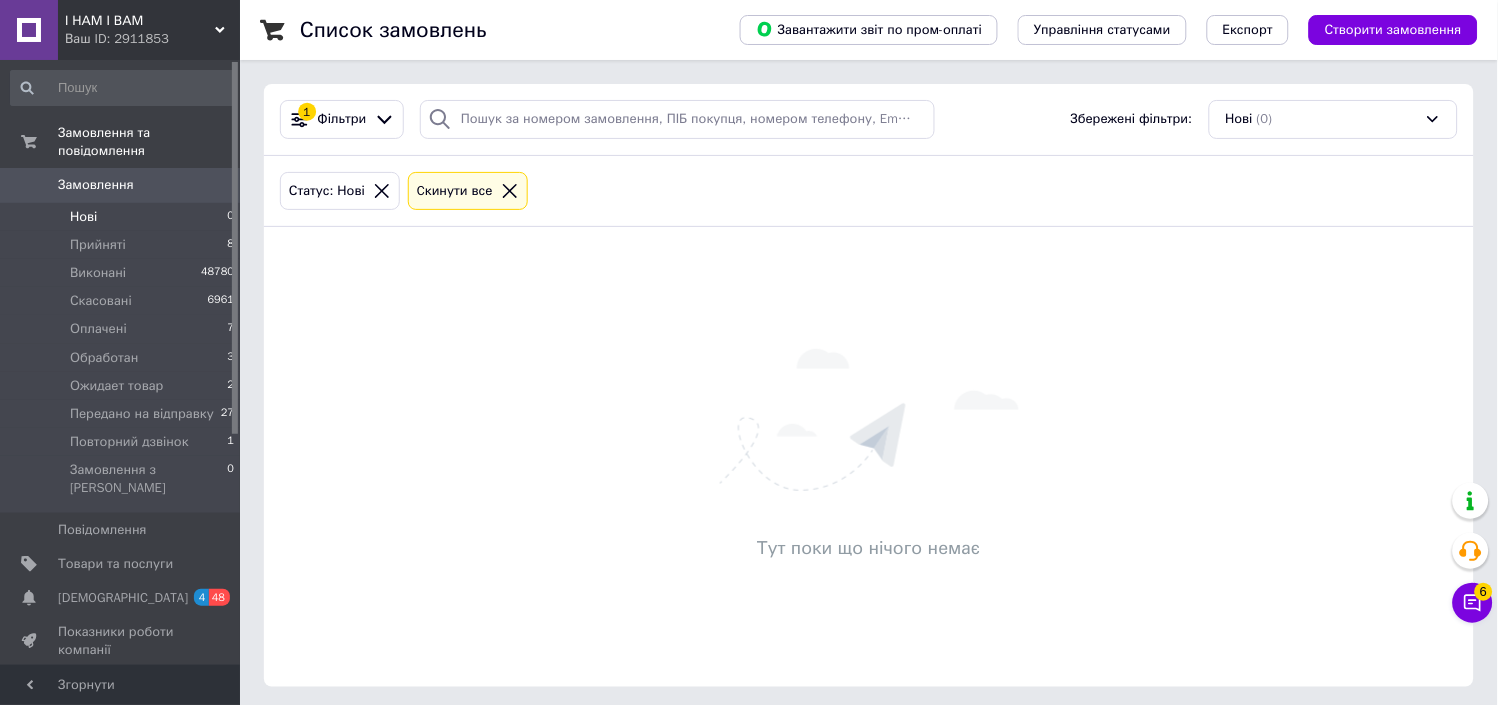 drag, startPoint x: 1475, startPoint y: 610, endPoint x: 764, endPoint y: 432, distance: 732.9427 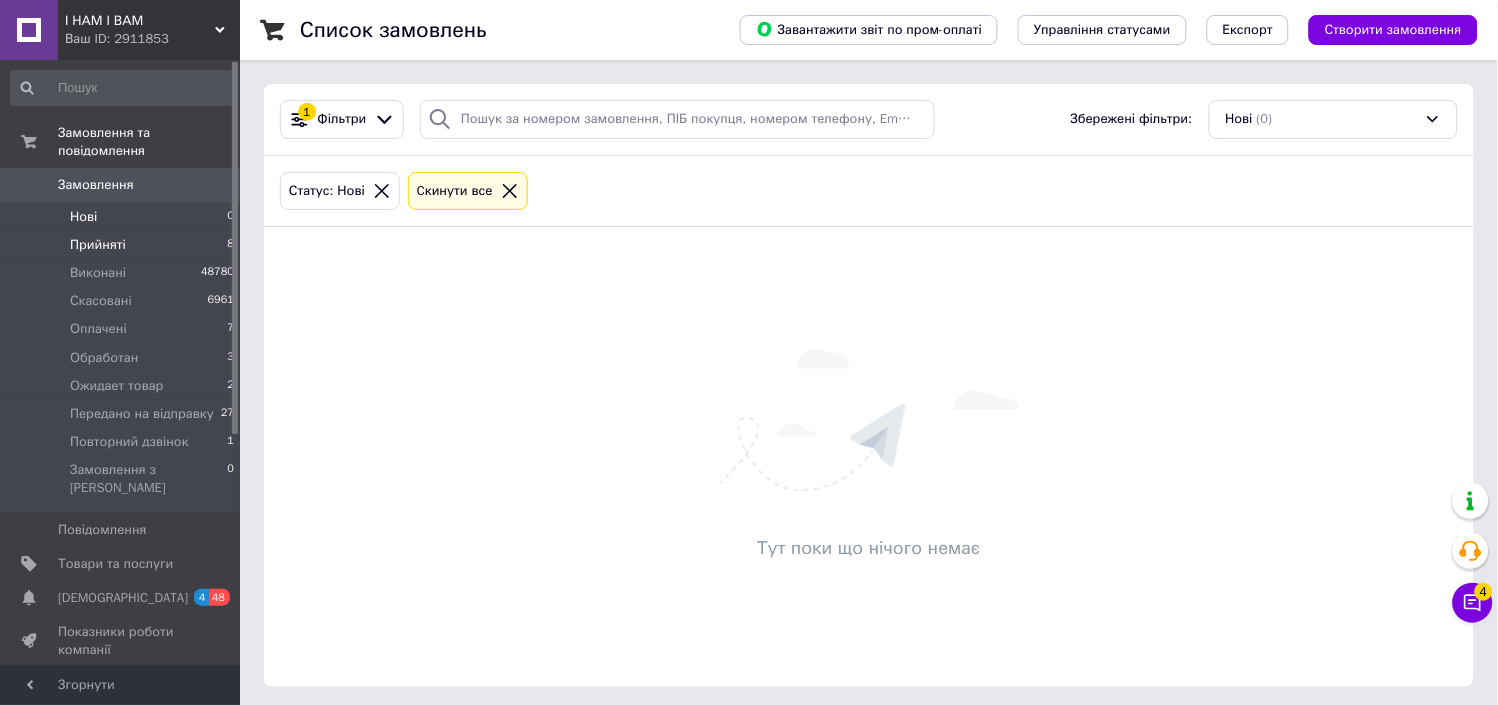 click on "Прийняті" at bounding box center [98, 245] 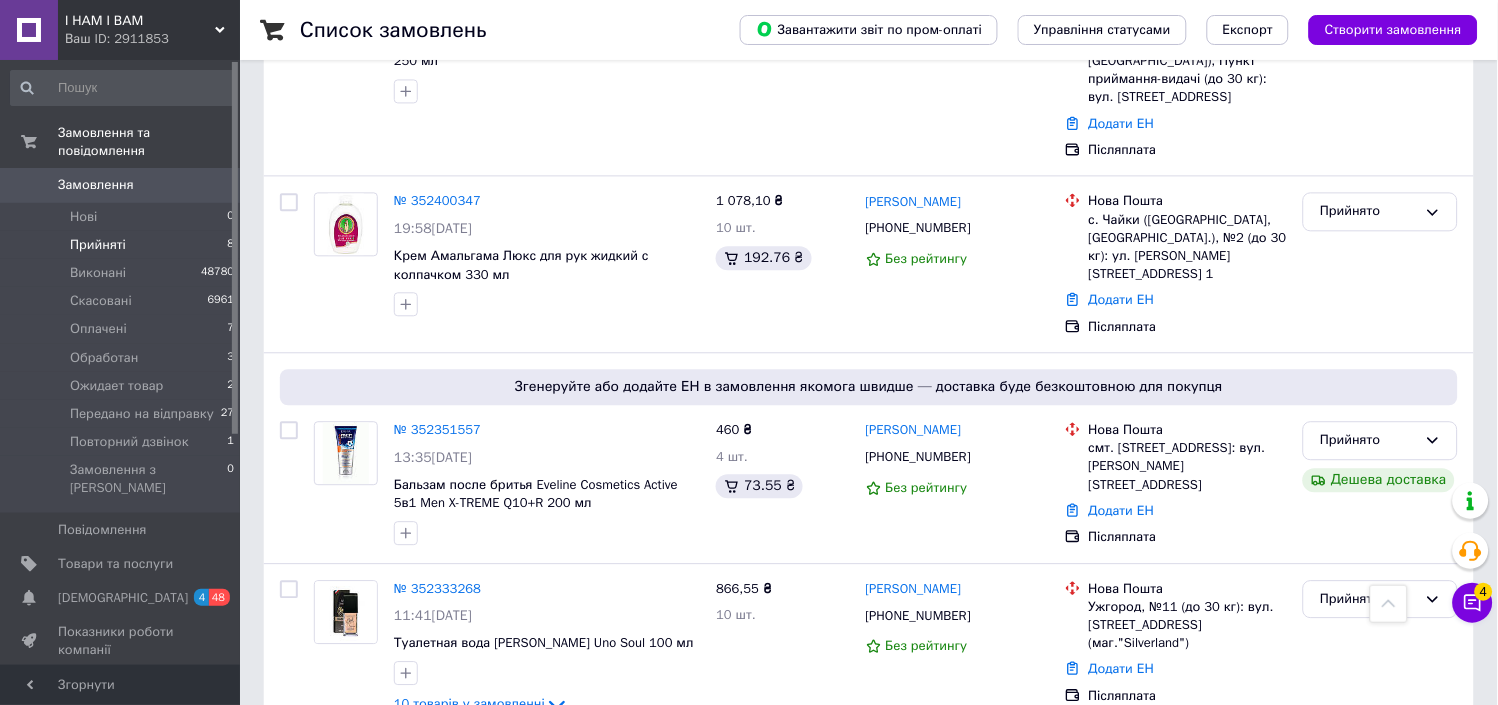 scroll, scrollTop: 888, scrollLeft: 0, axis: vertical 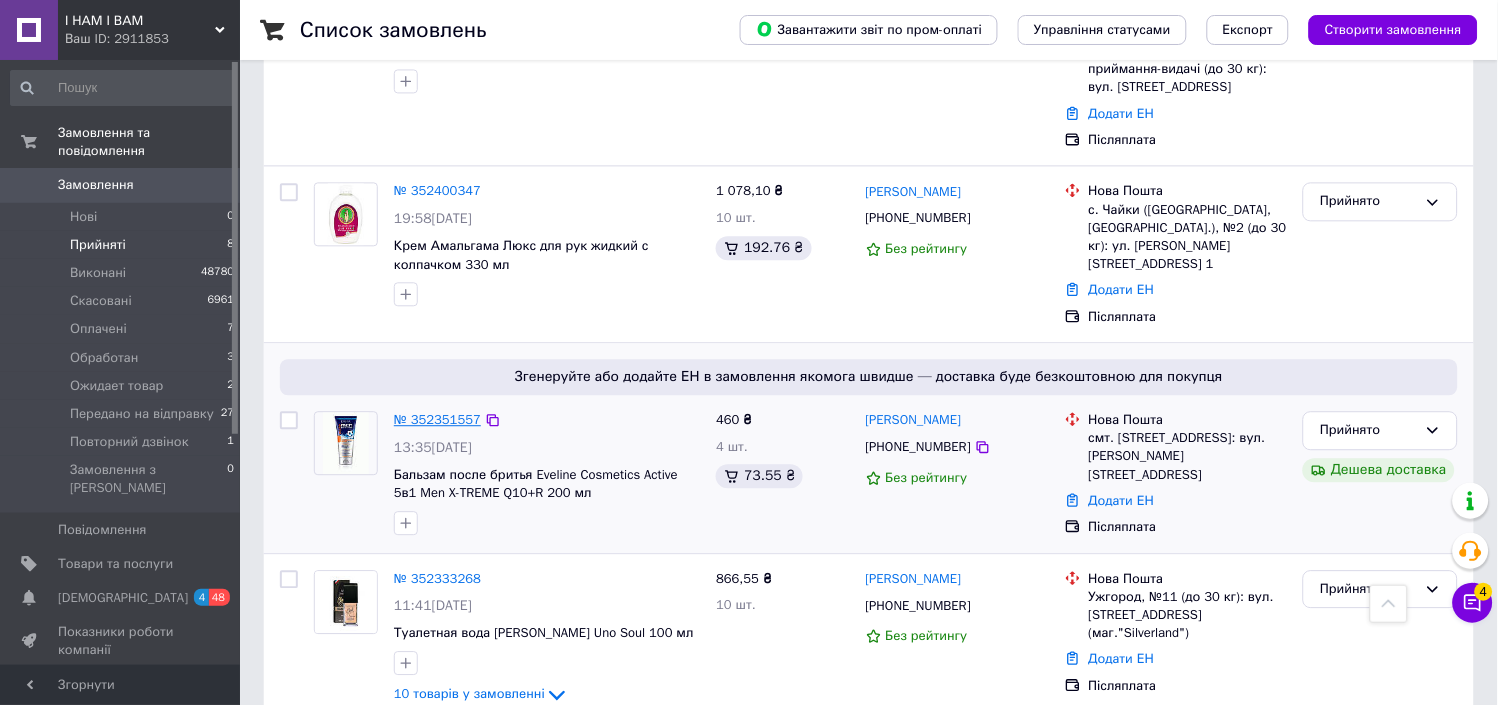 click on "№ 352351557" at bounding box center [437, 419] 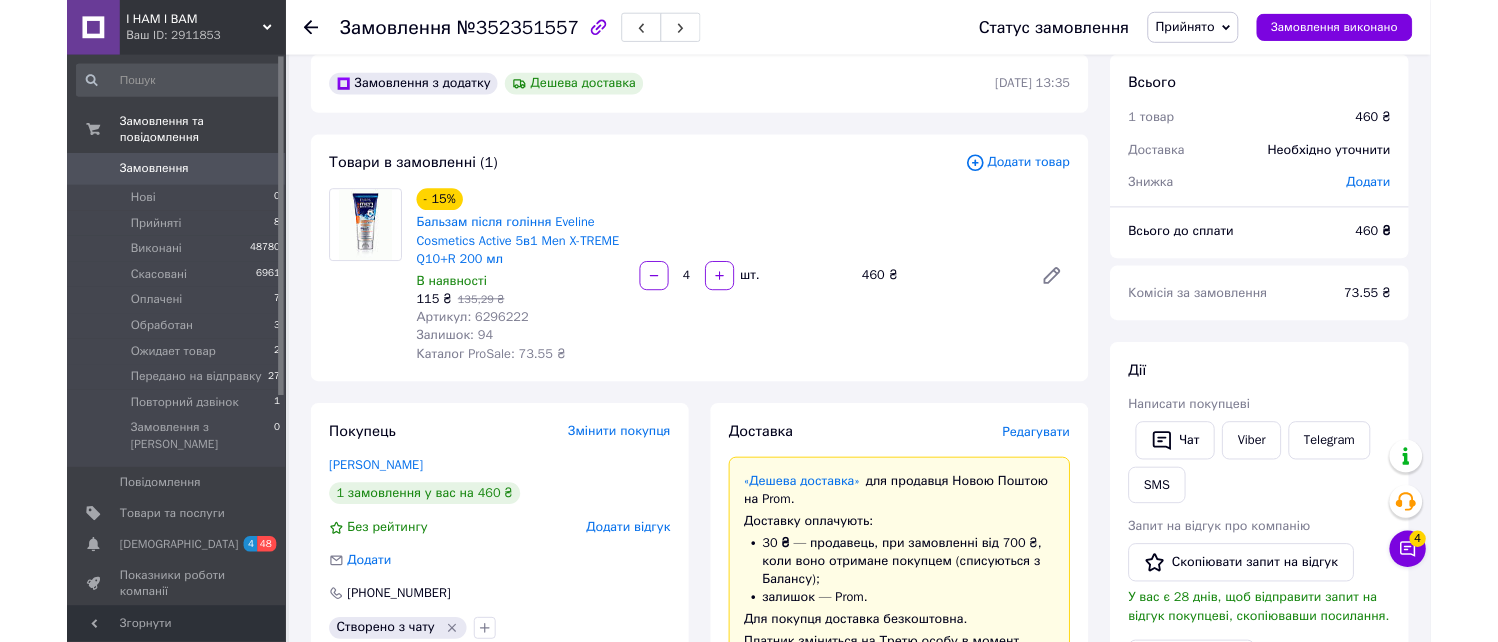 scroll, scrollTop: 0, scrollLeft: 0, axis: both 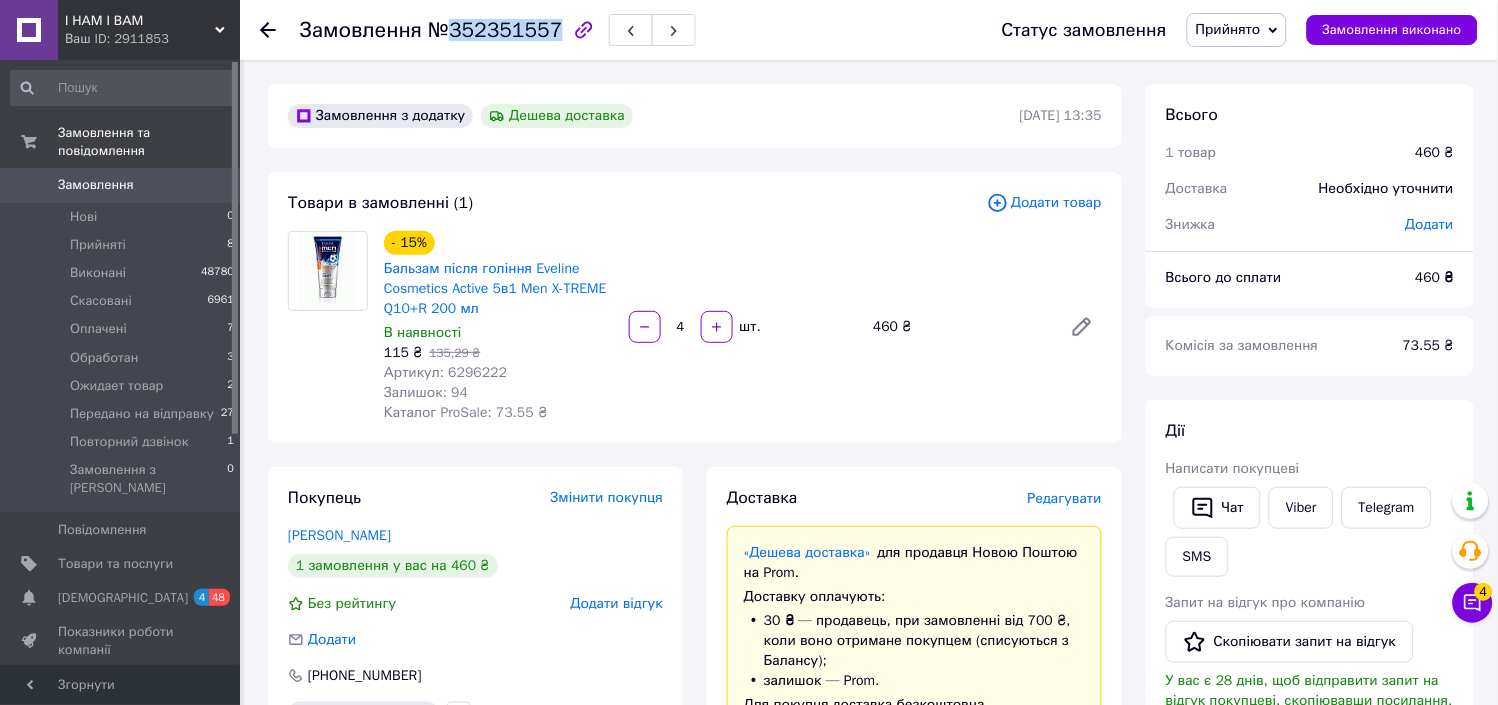 drag, startPoint x: 453, startPoint y: 36, endPoint x: 547, endPoint y: 35, distance: 94.00532 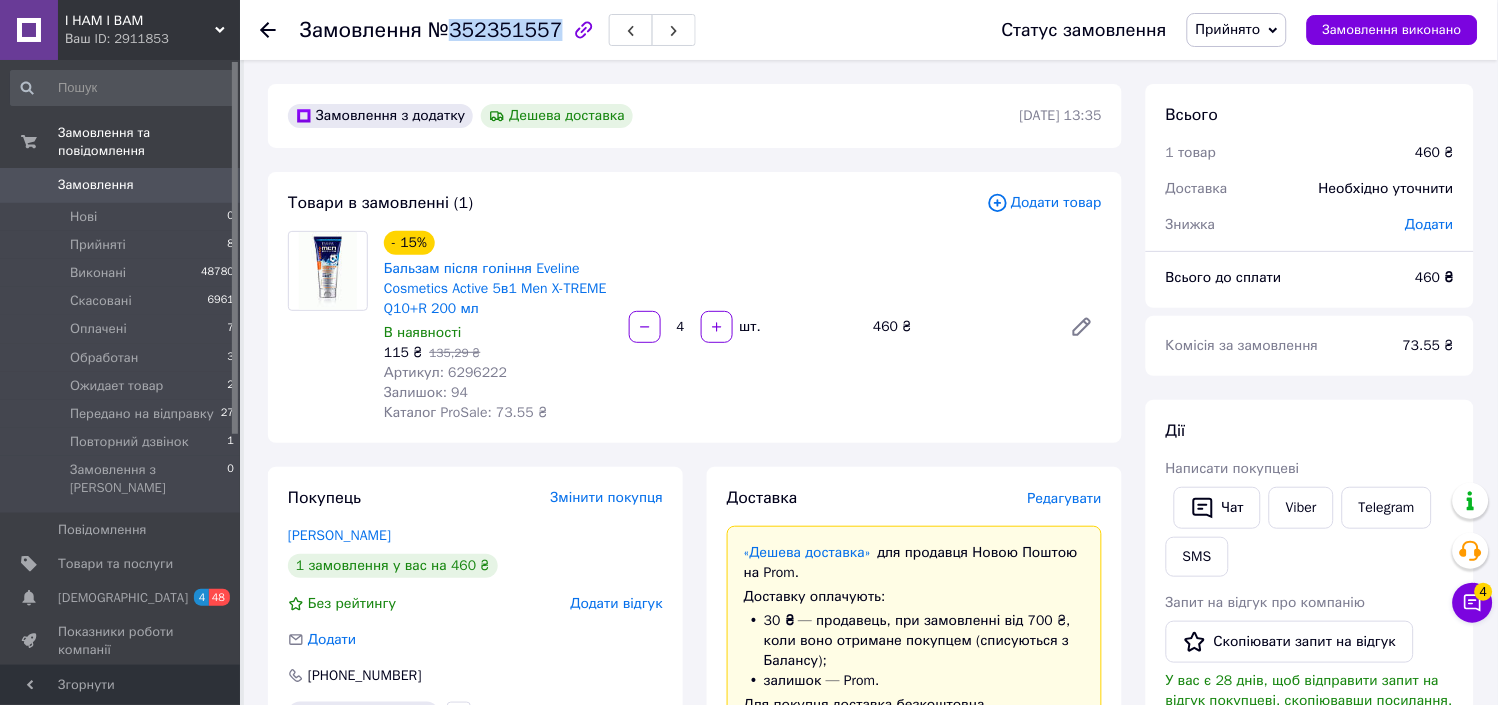 click on "№352351557" at bounding box center (495, 30) 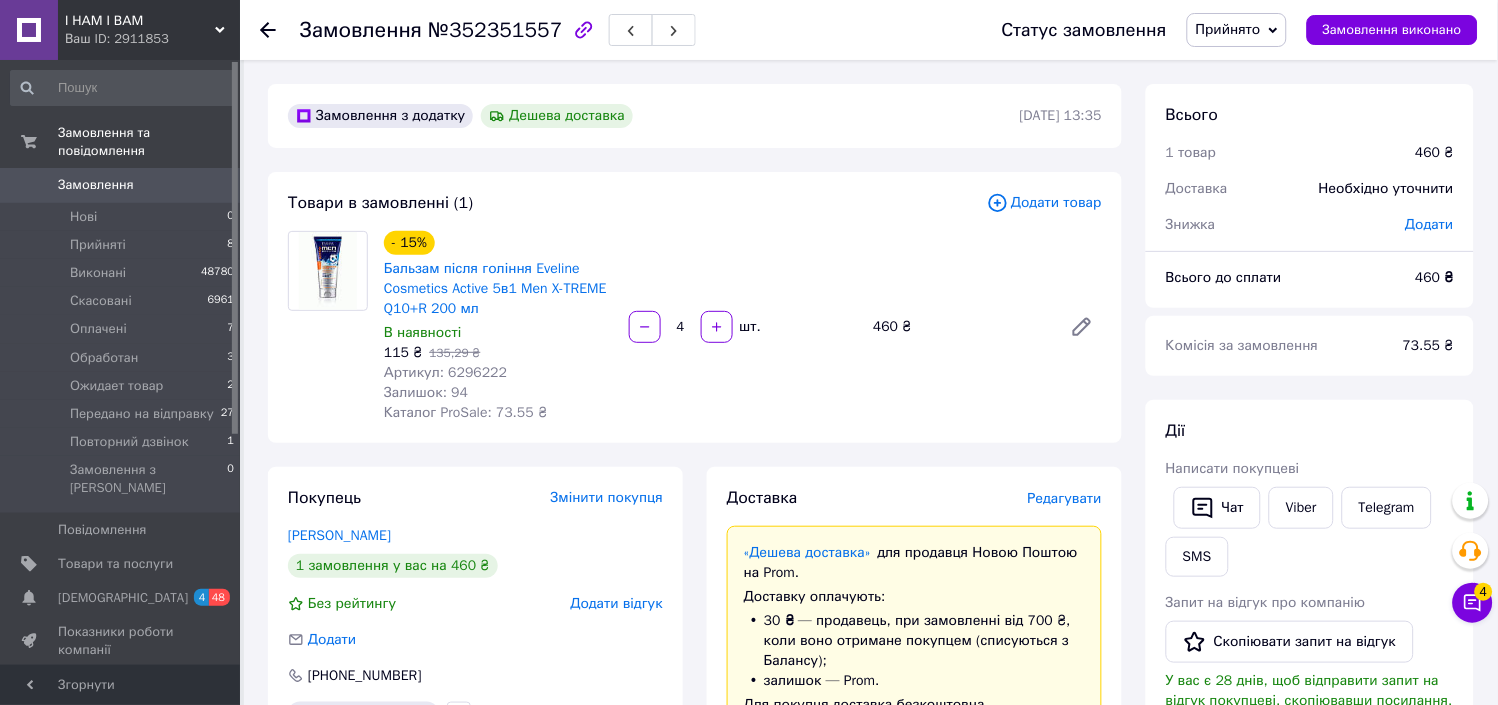 click 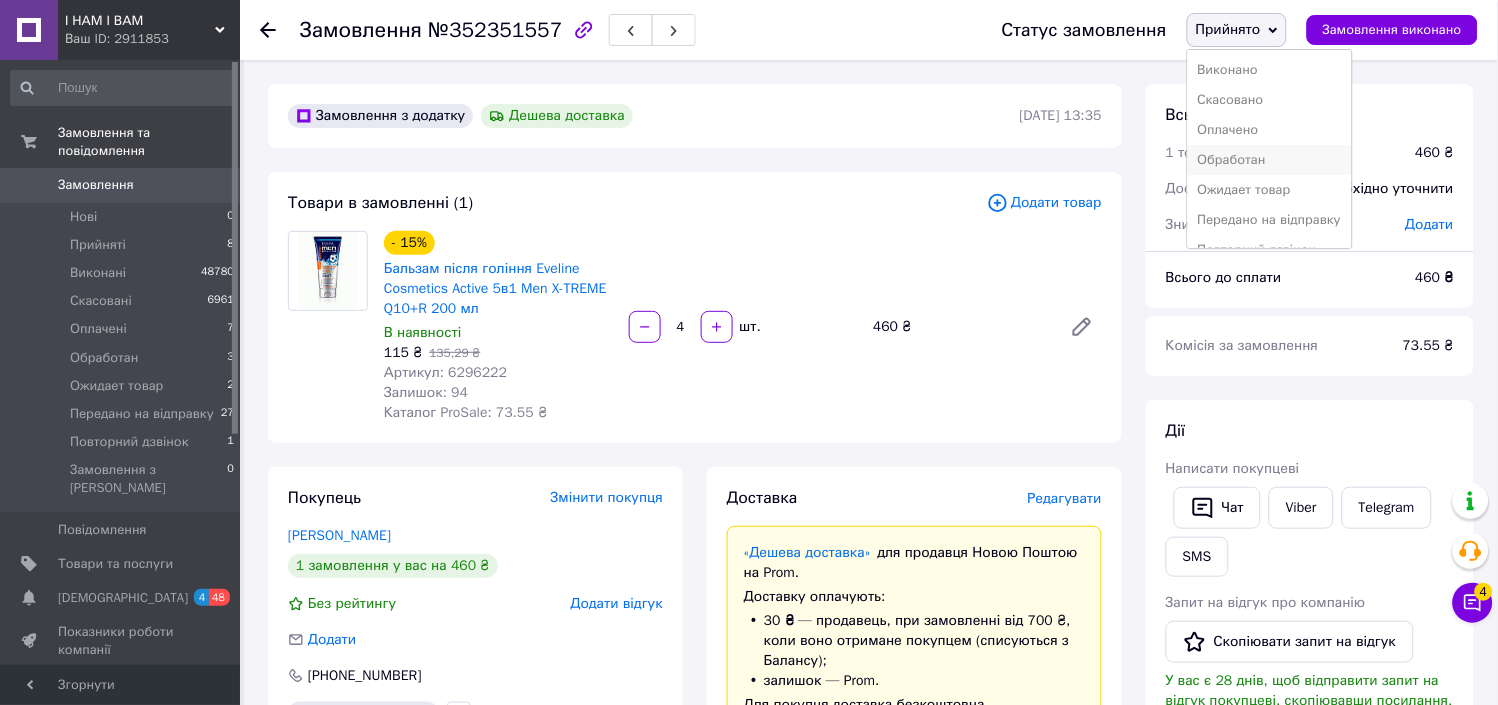 click on "Обработан" at bounding box center [1270, 160] 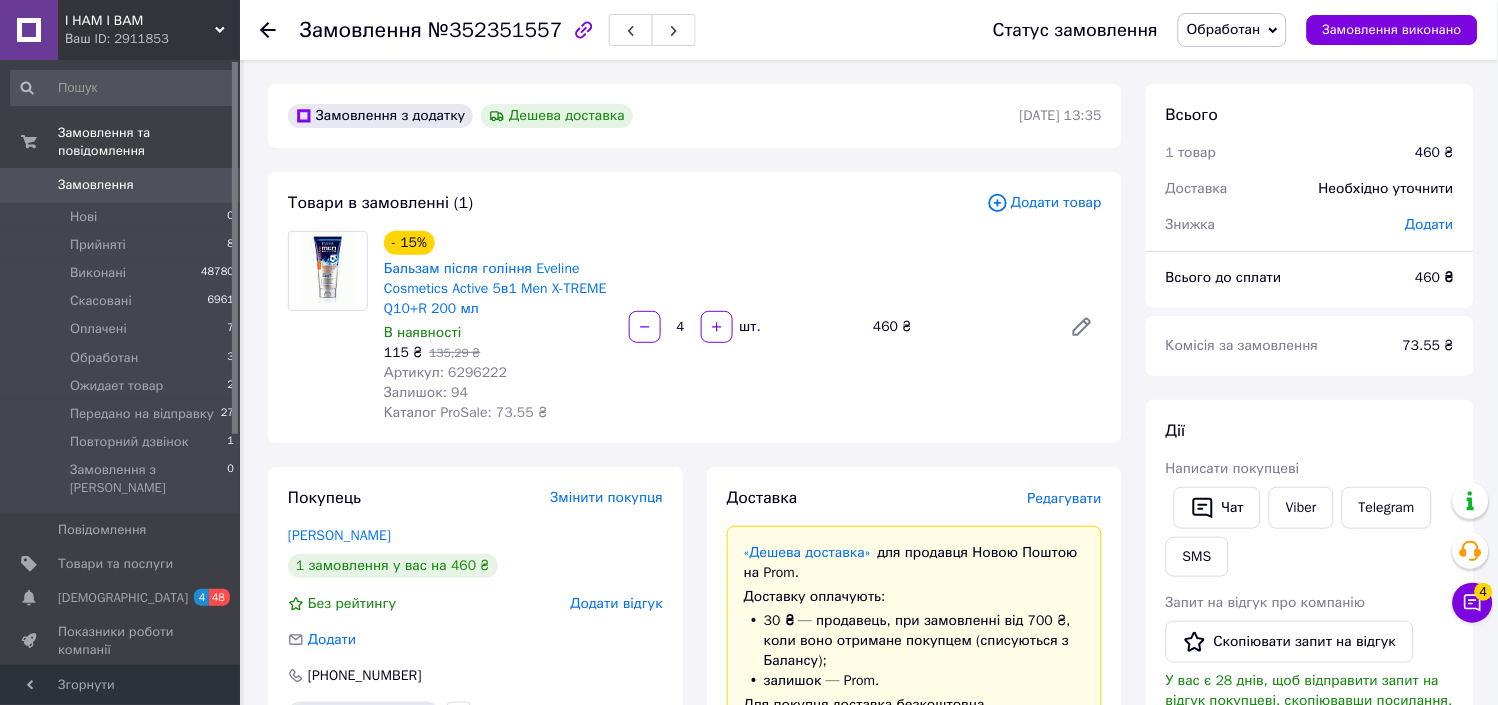 click 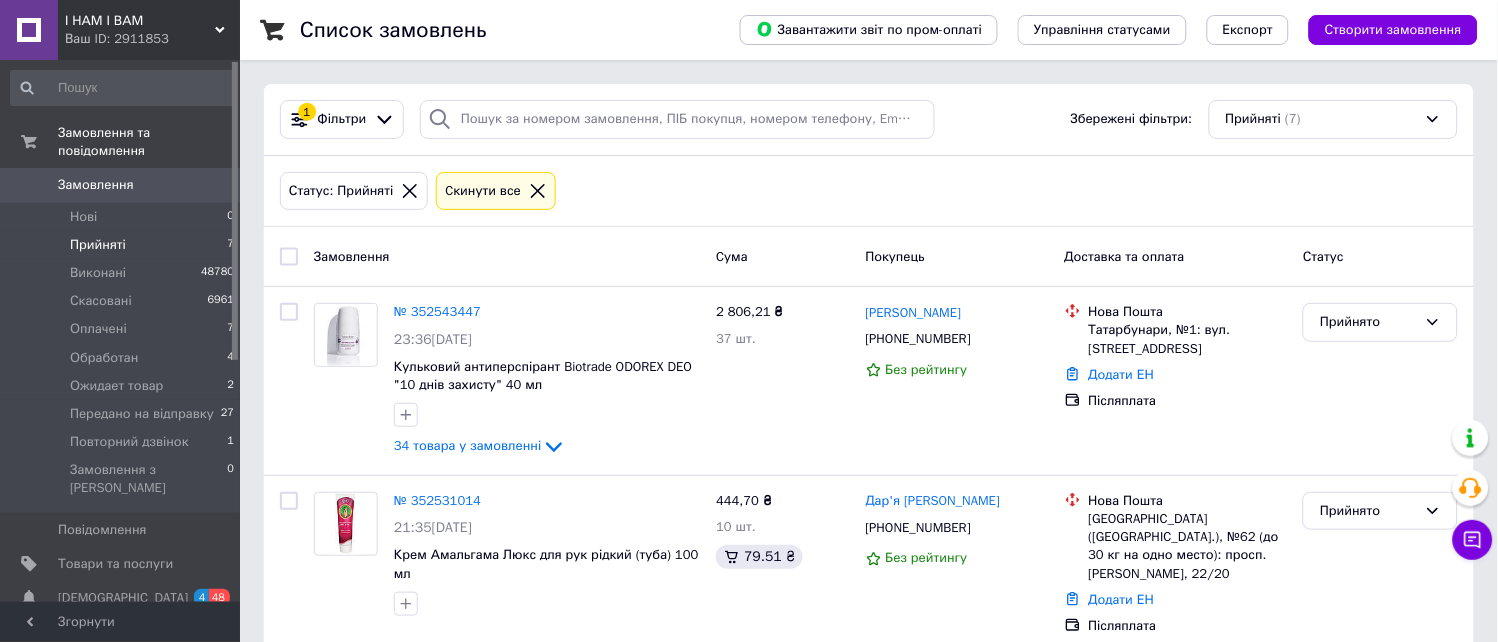 click on "Замовлення" at bounding box center [96, 185] 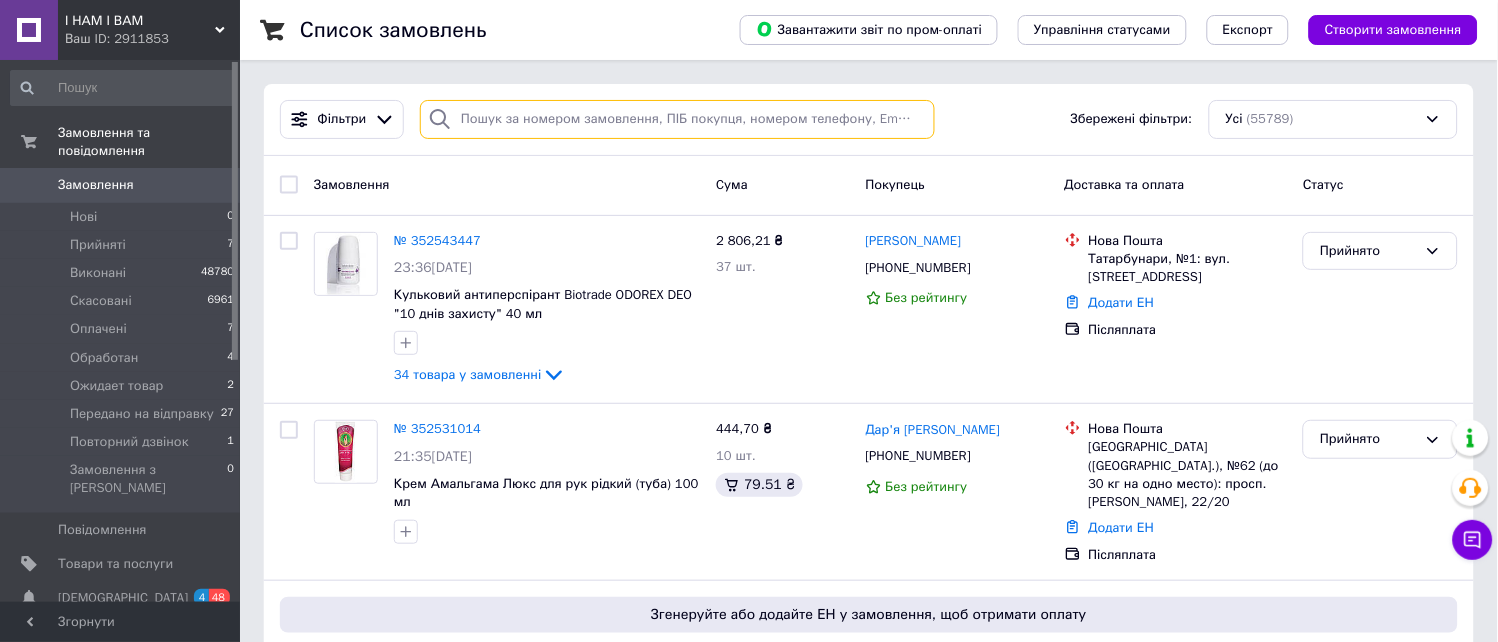 click at bounding box center (677, 119) 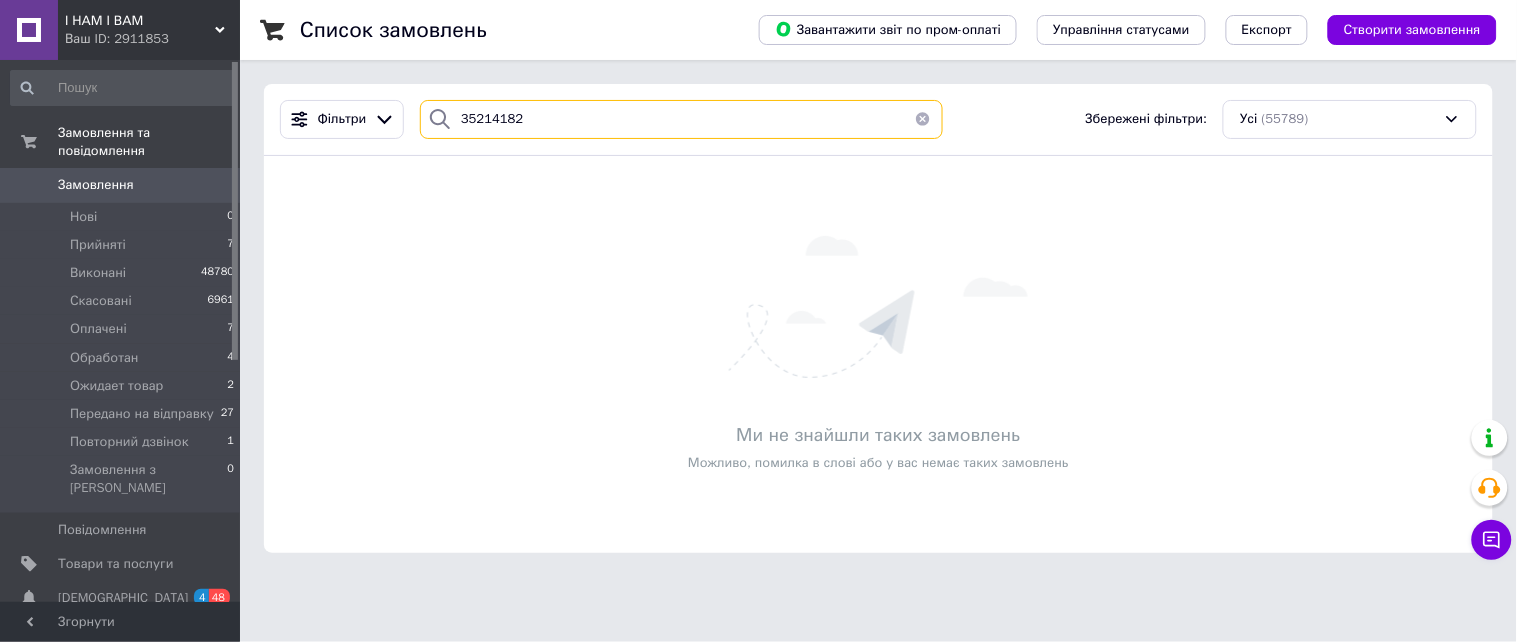 drag, startPoint x: 418, startPoint y: 110, endPoint x: 265, endPoint y: 84, distance: 155.19342 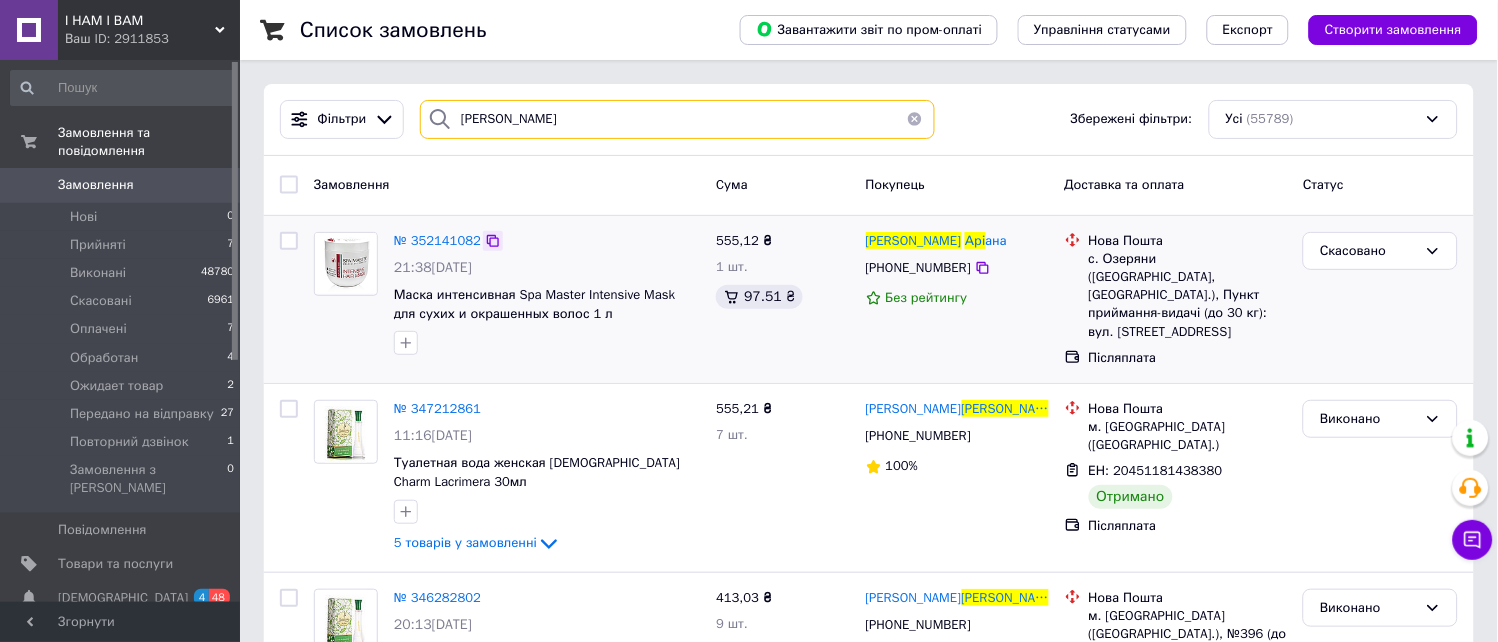 type on "[PERSON_NAME]" 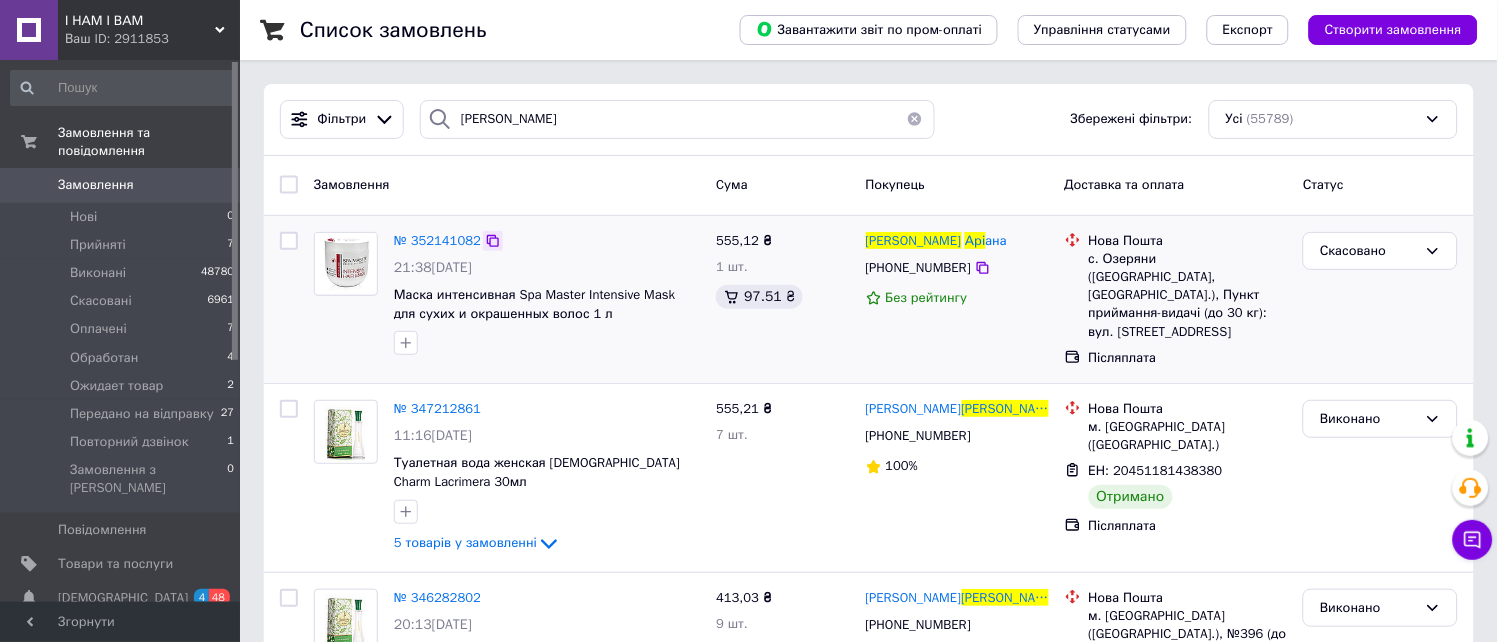 click 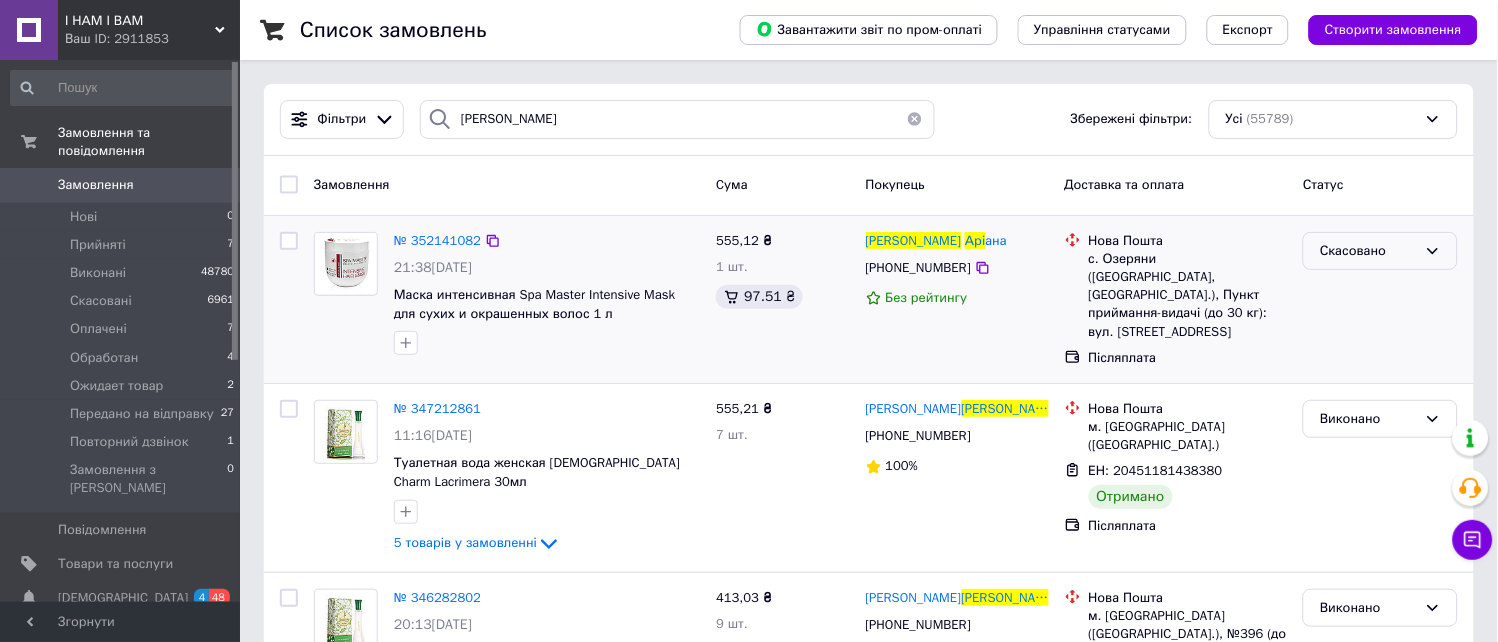 click on "Скасовано" at bounding box center (1380, 251) 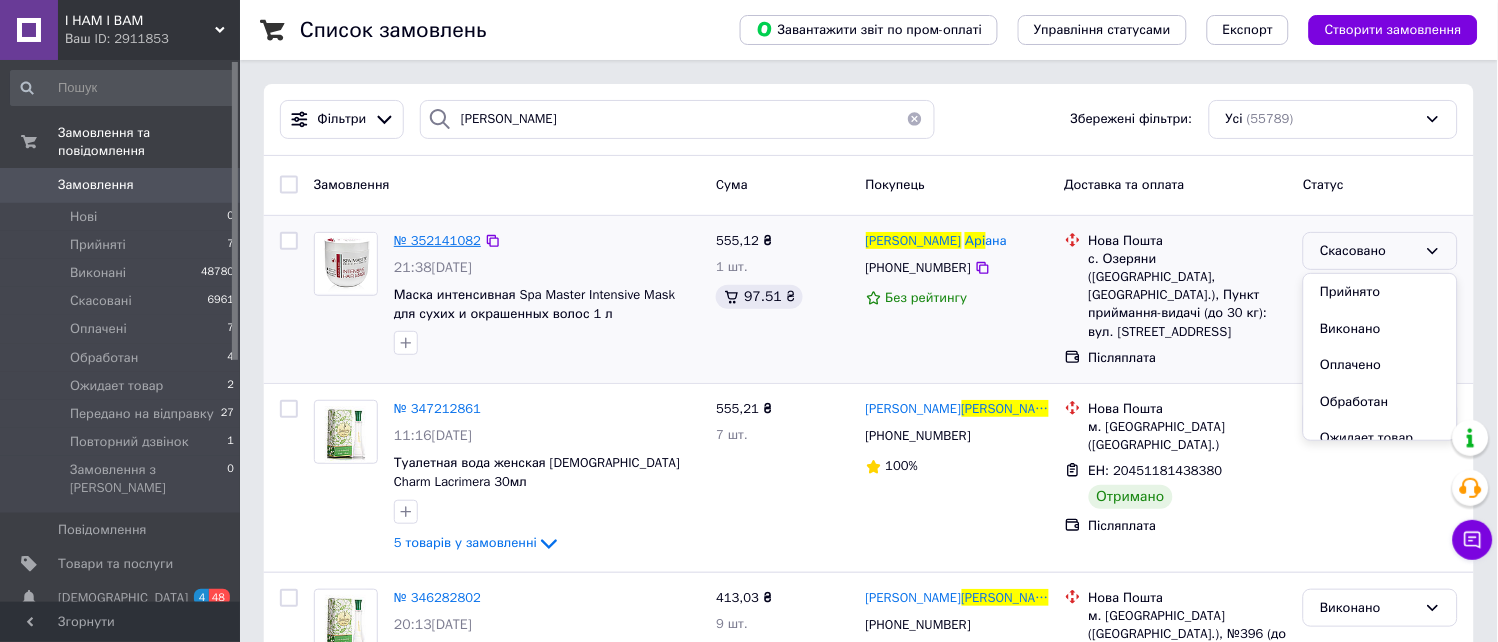 click on "№ 352141082" at bounding box center (437, 240) 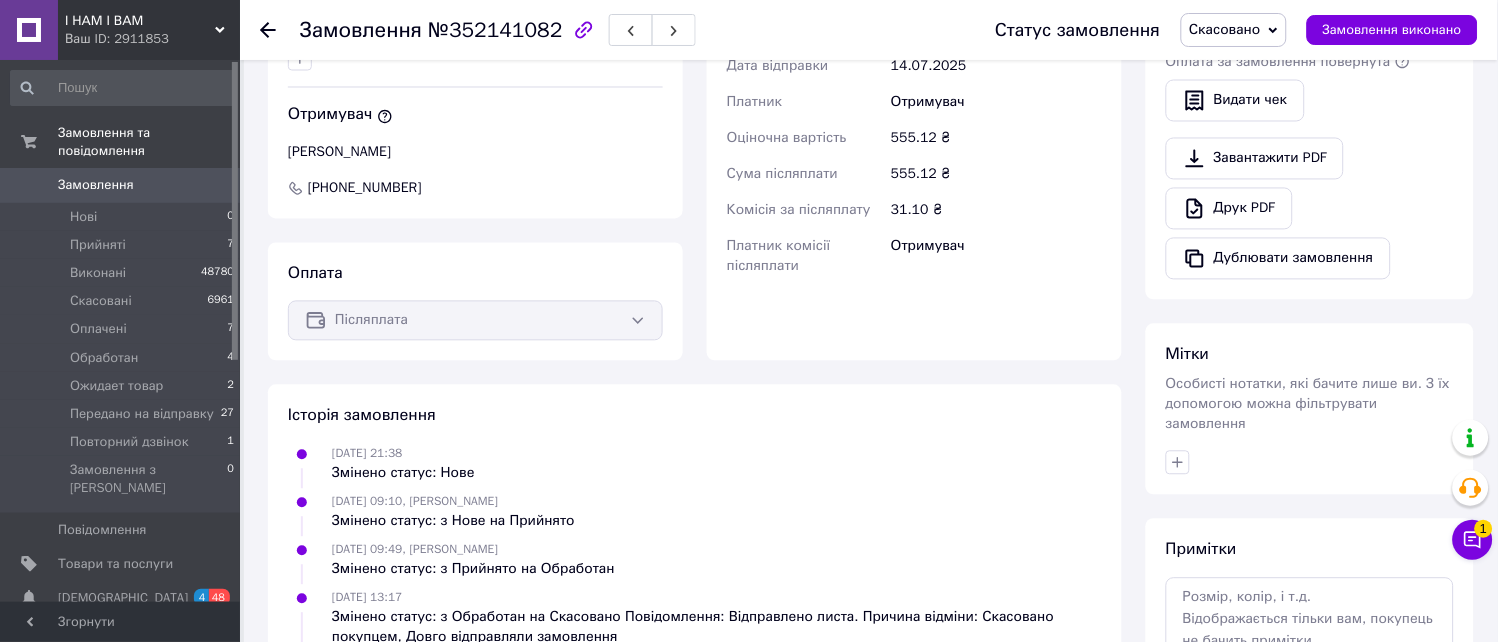 scroll, scrollTop: 902, scrollLeft: 0, axis: vertical 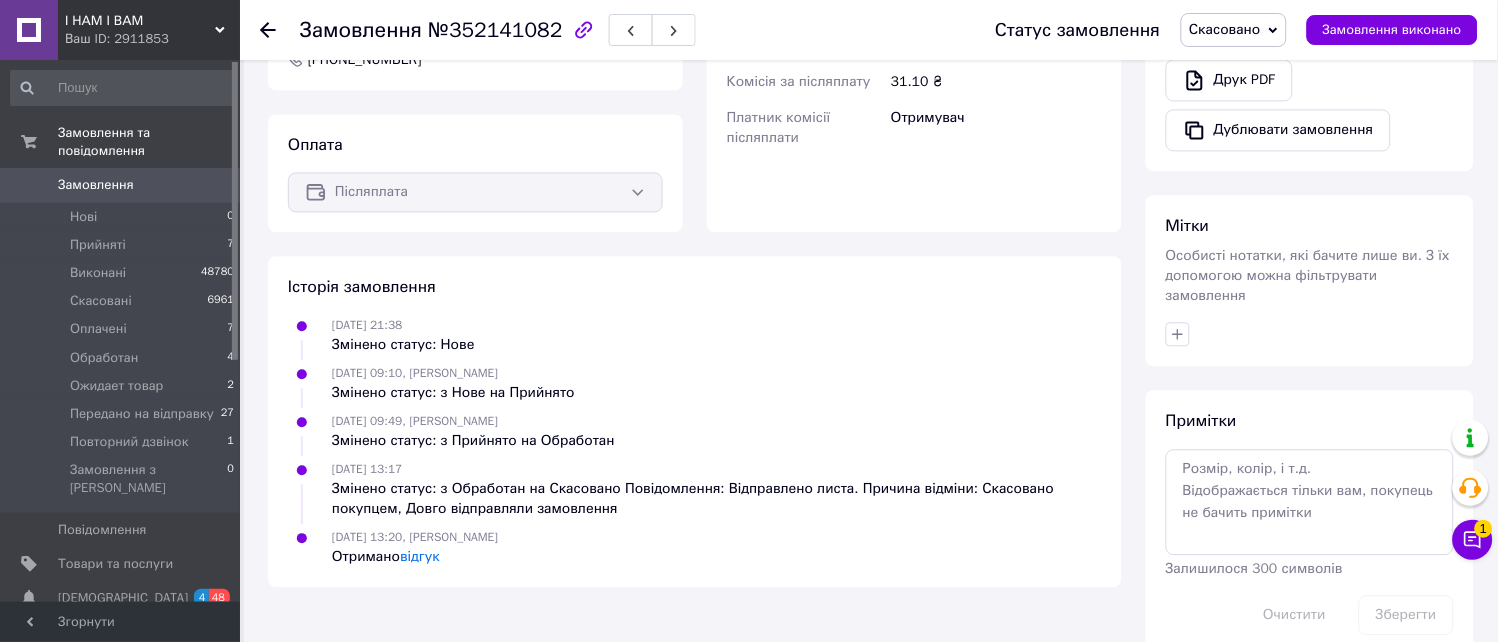 drag, startPoint x: 281, startPoint y: 308, endPoint x: 474, endPoint y: 452, distance: 240.80075 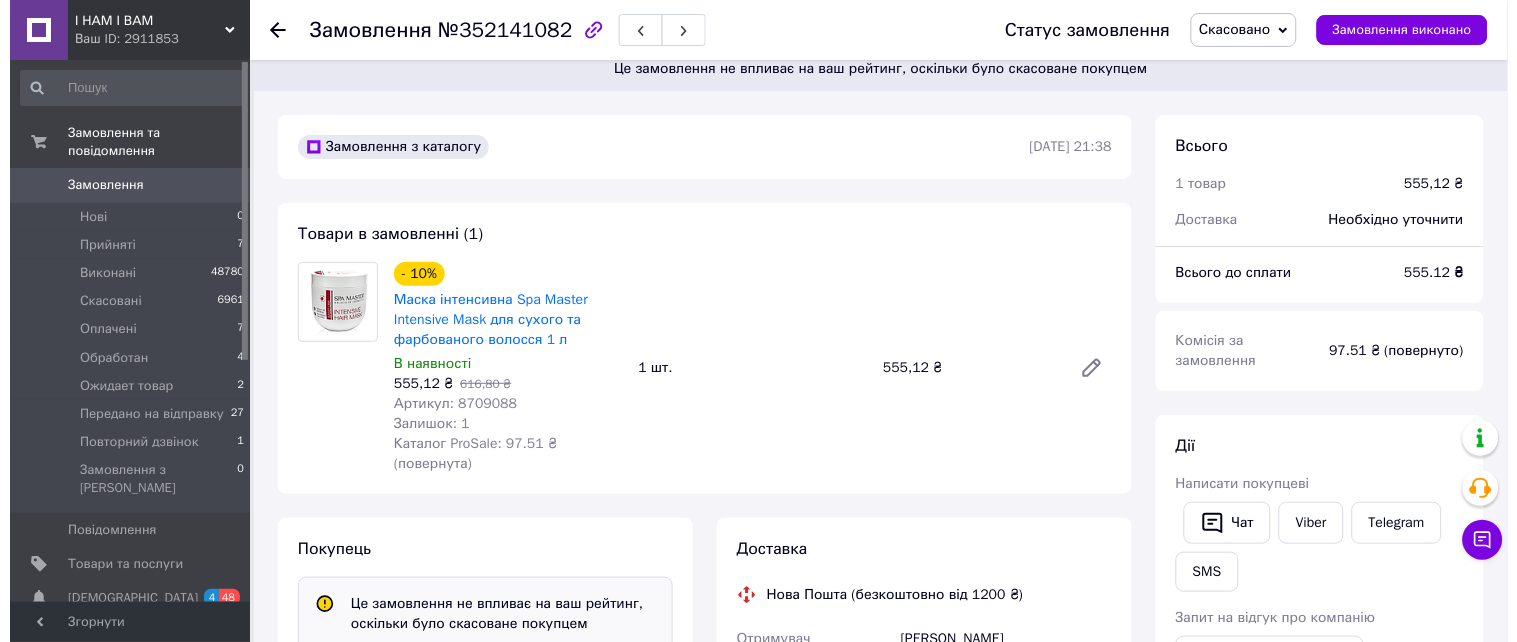 scroll, scrollTop: 0, scrollLeft: 0, axis: both 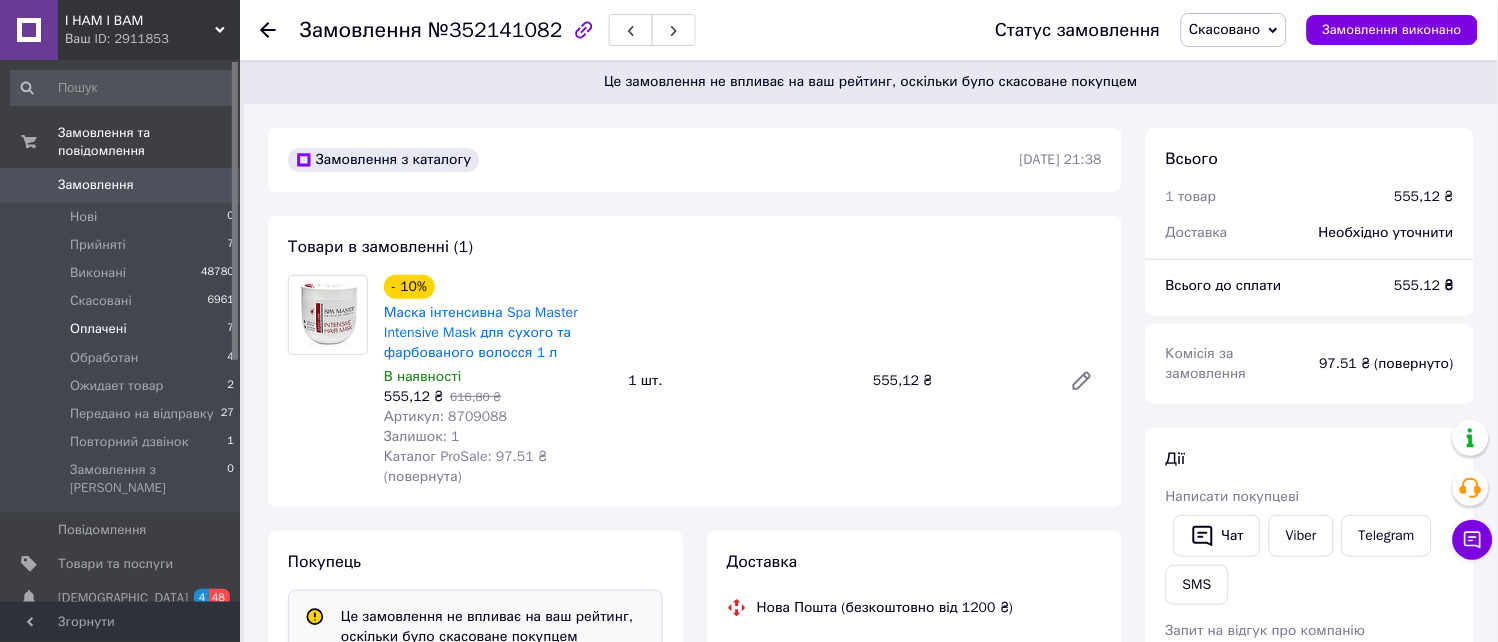 click on "Оплачені" at bounding box center [98, 329] 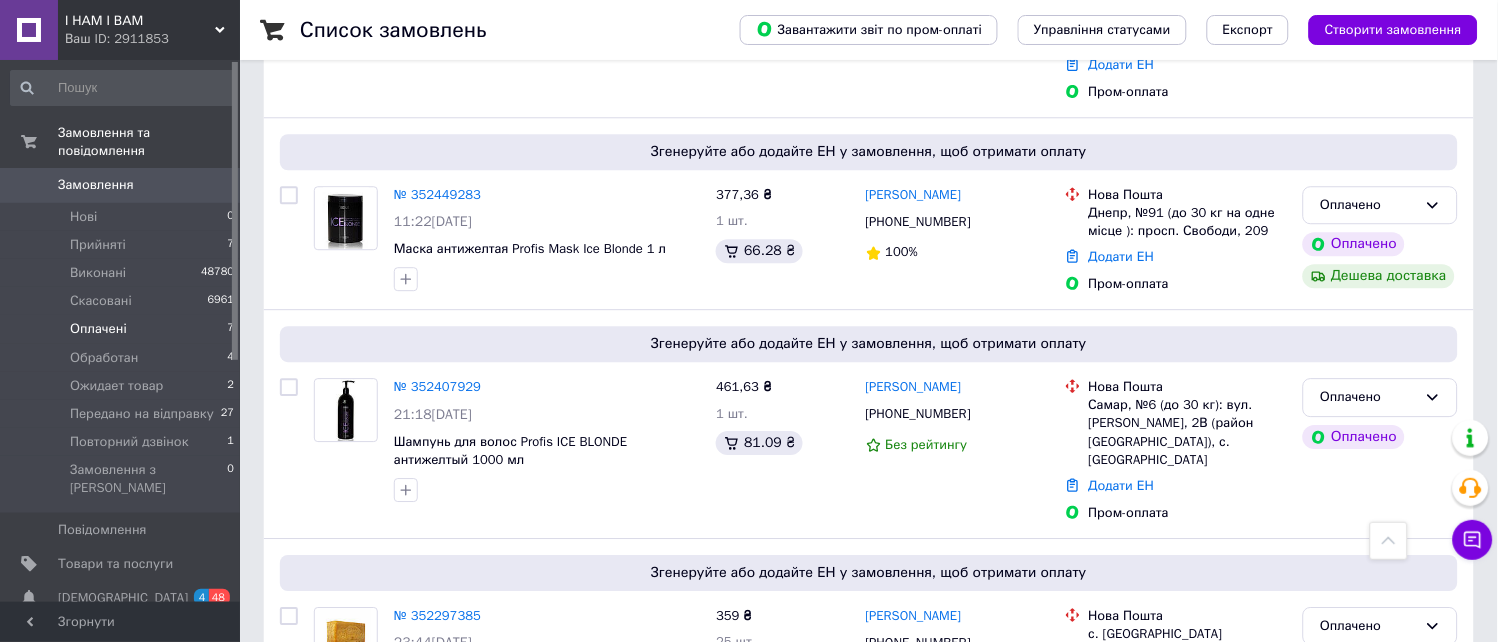 scroll, scrollTop: 1126, scrollLeft: 0, axis: vertical 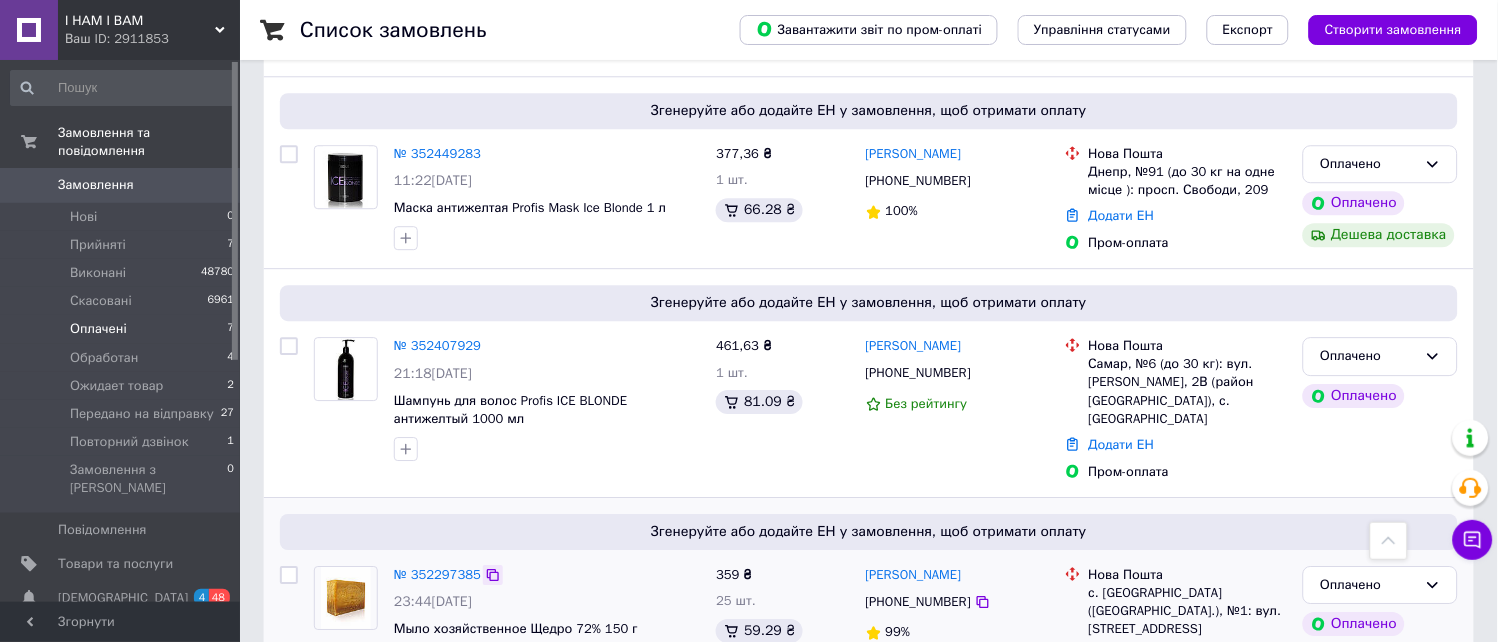 click 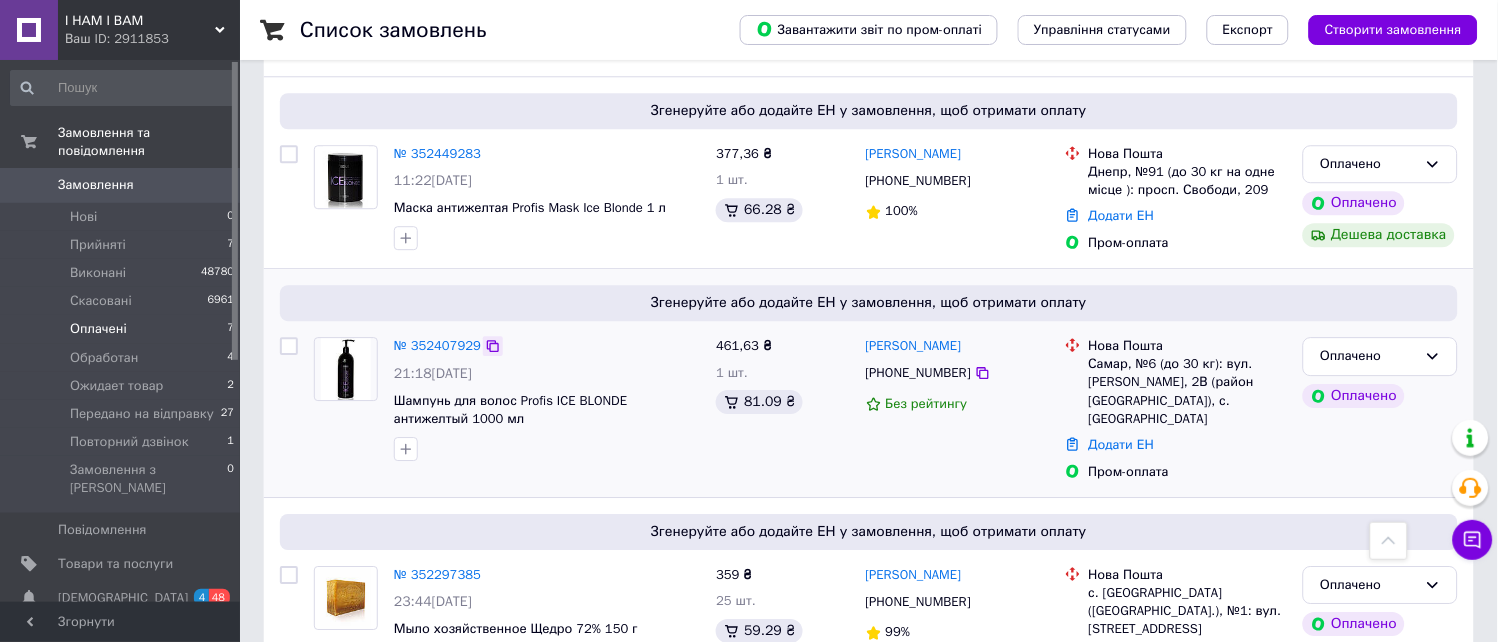click 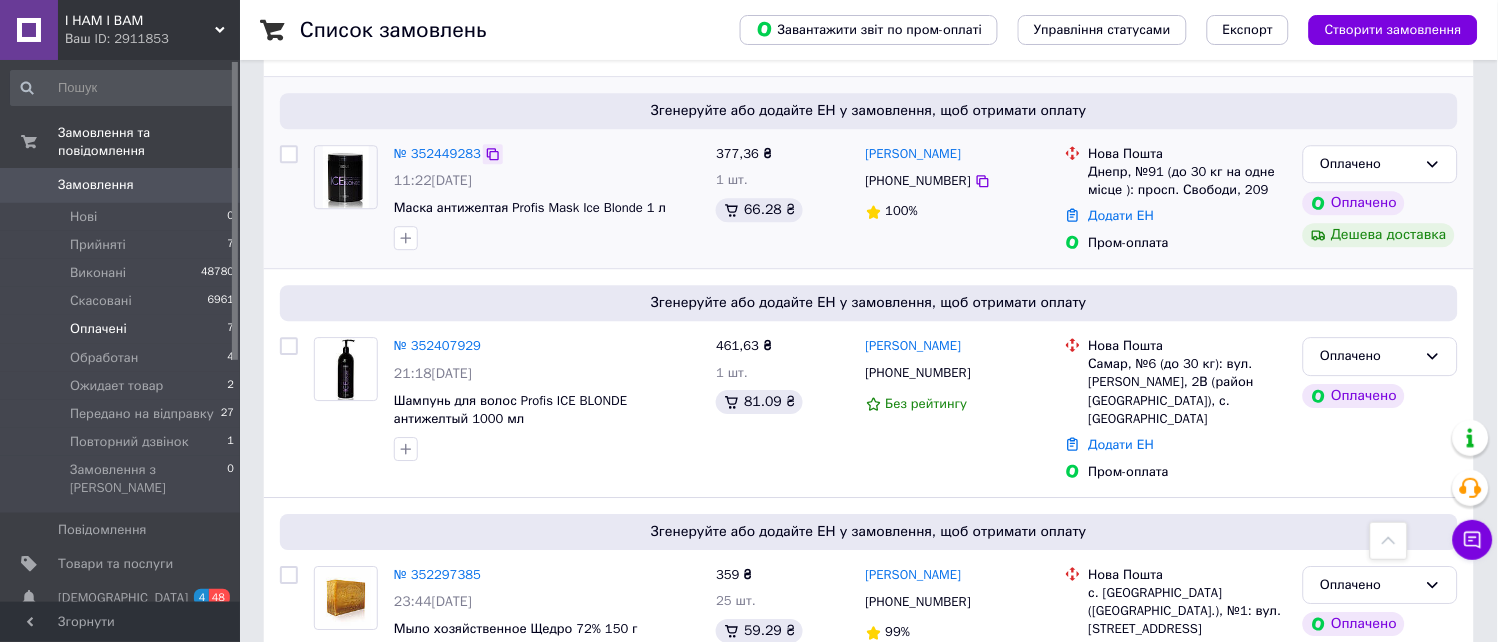 click 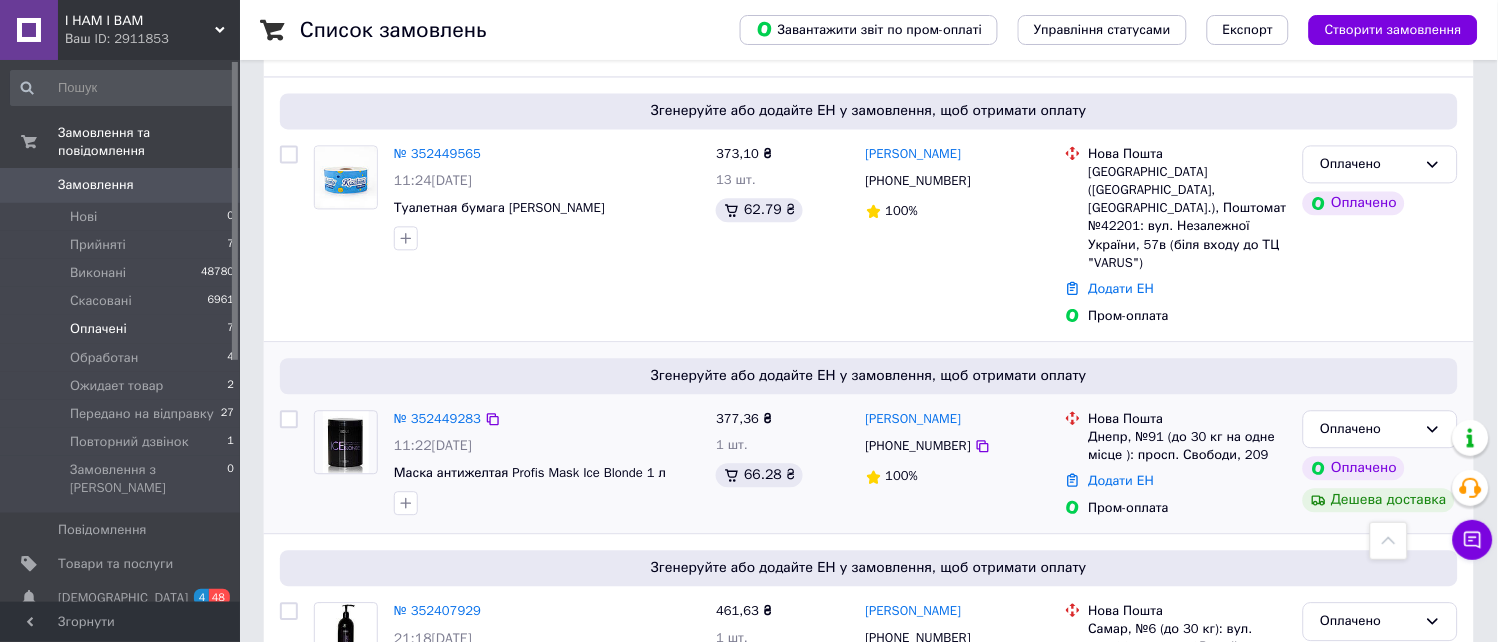 scroll, scrollTop: 793, scrollLeft: 0, axis: vertical 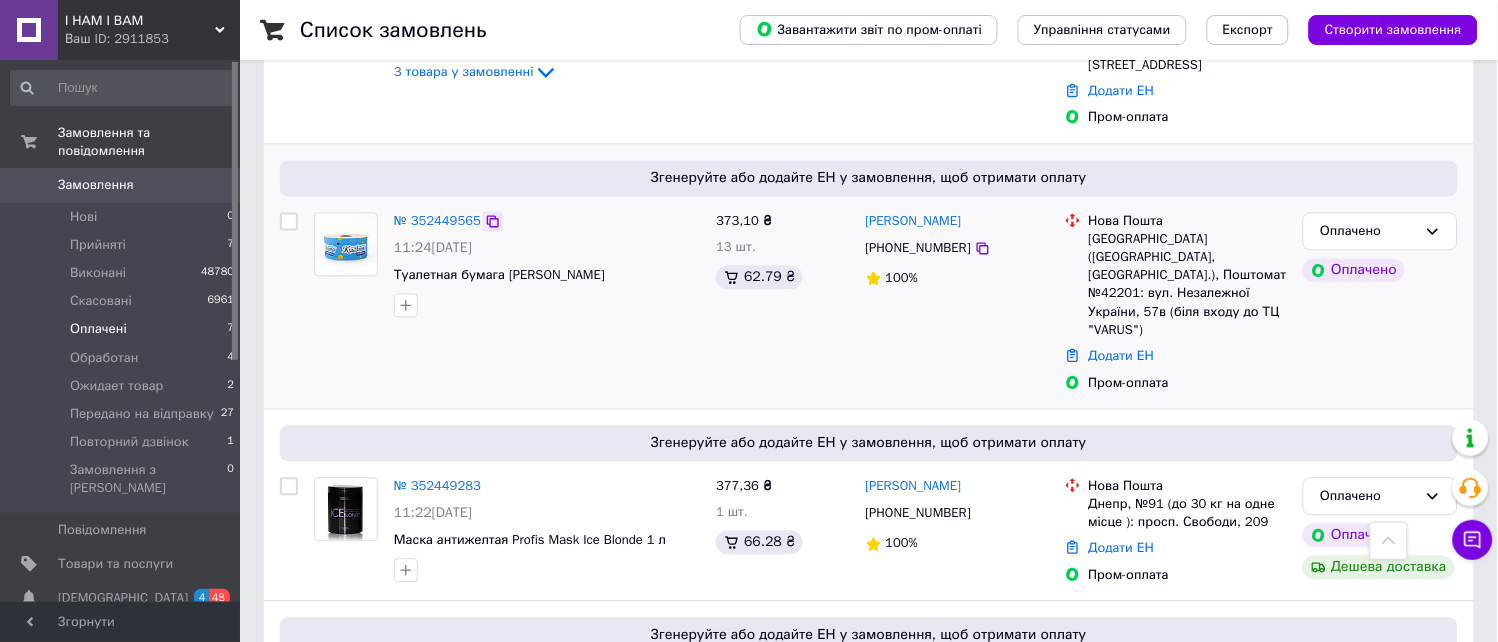 click 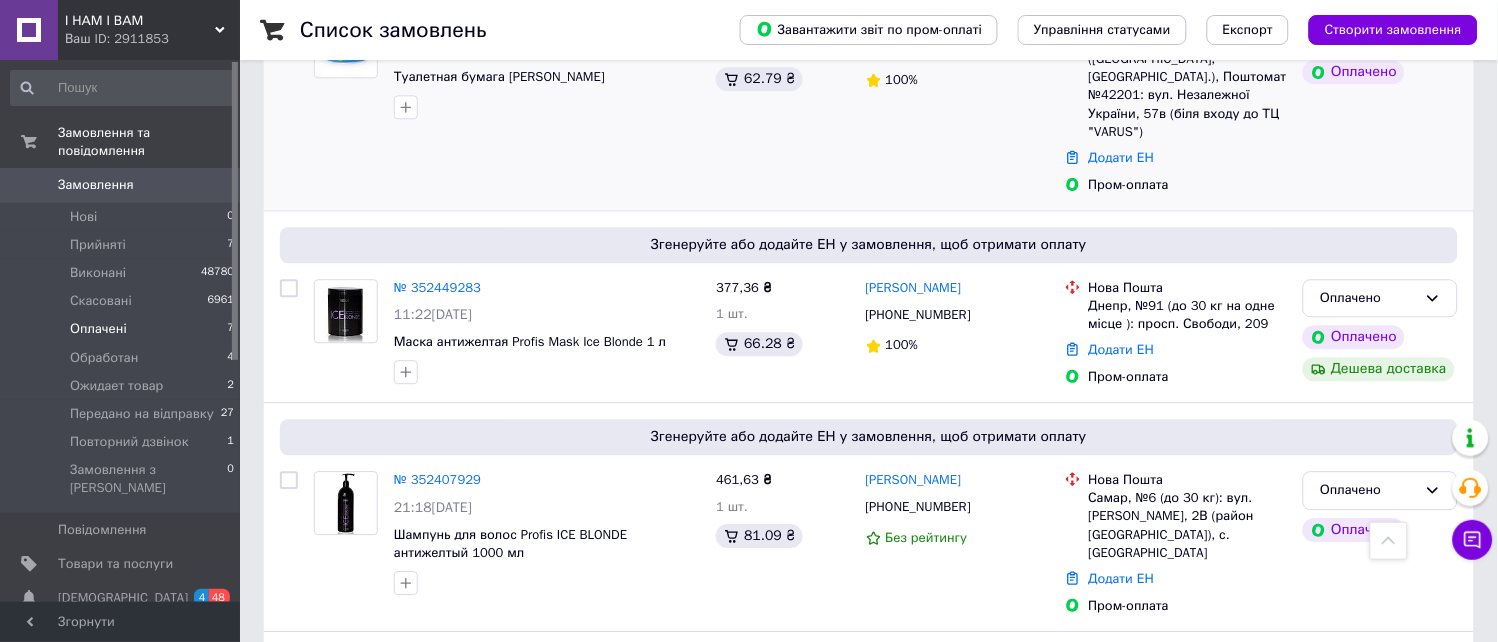 scroll, scrollTop: 1126, scrollLeft: 0, axis: vertical 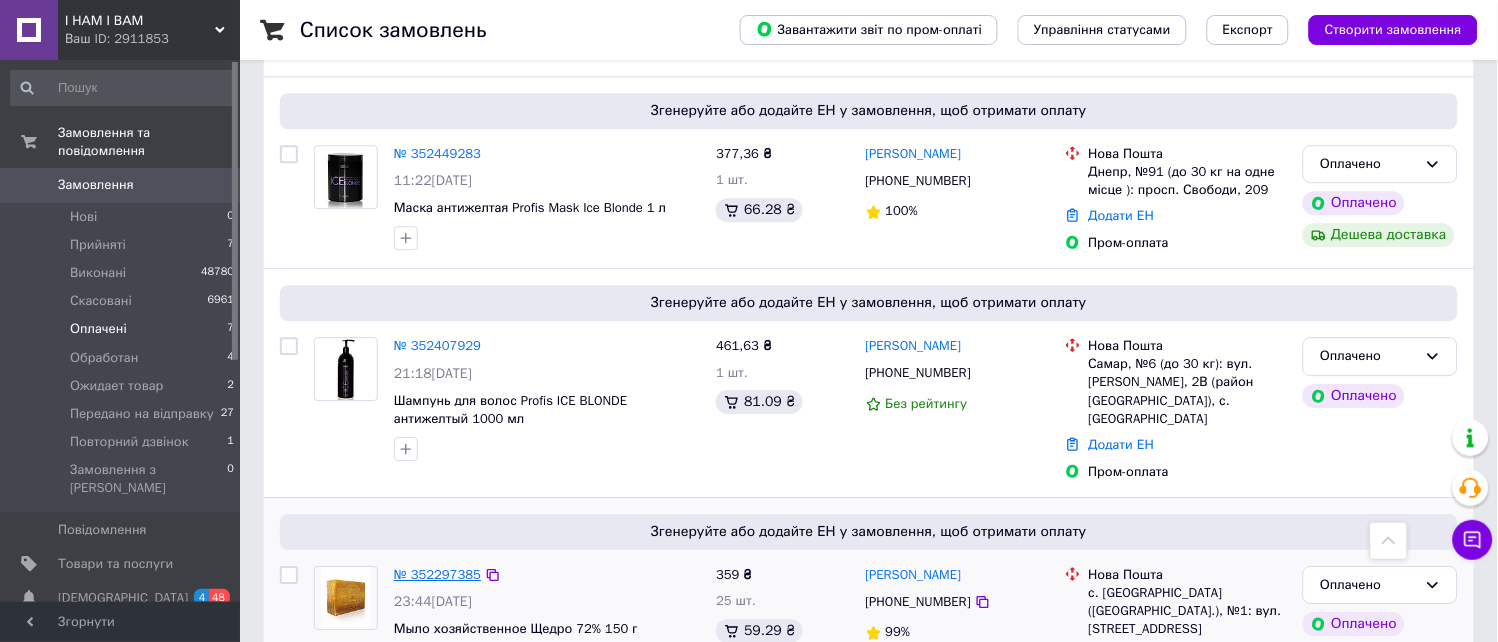 click on "№ 352297385" at bounding box center (437, 574) 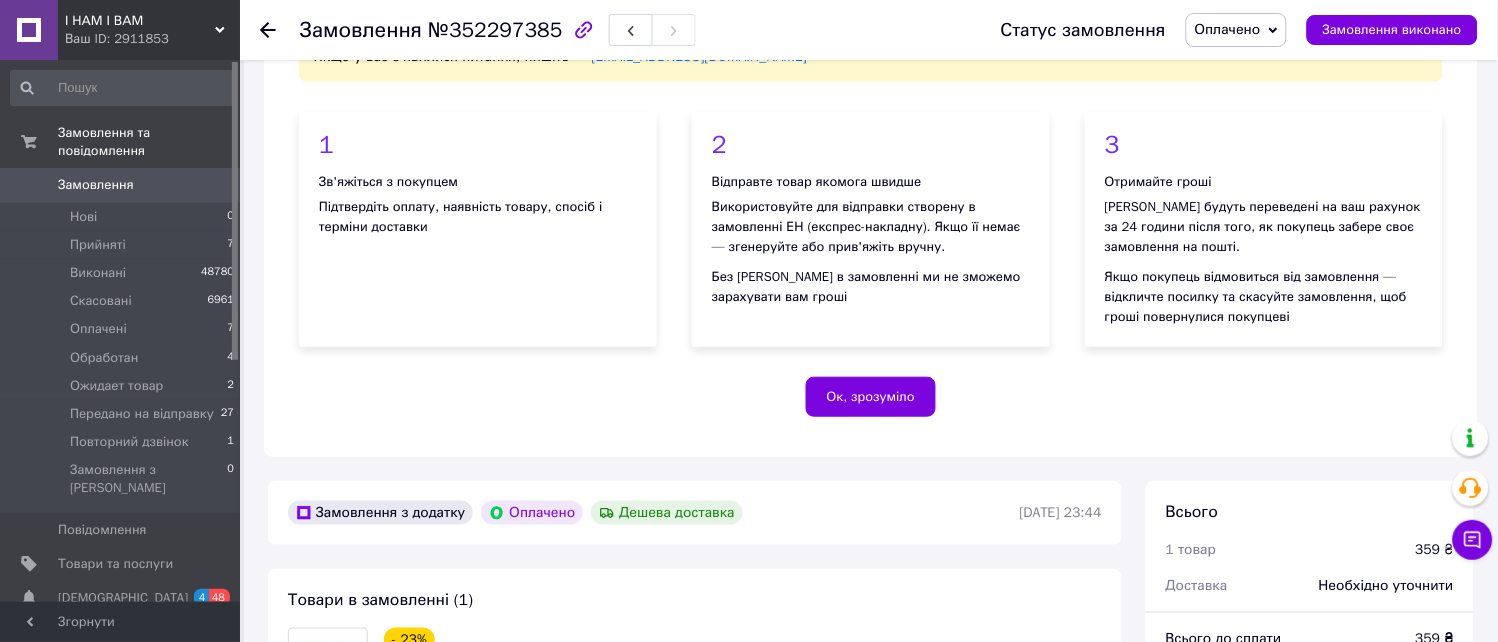 scroll, scrollTop: 126, scrollLeft: 0, axis: vertical 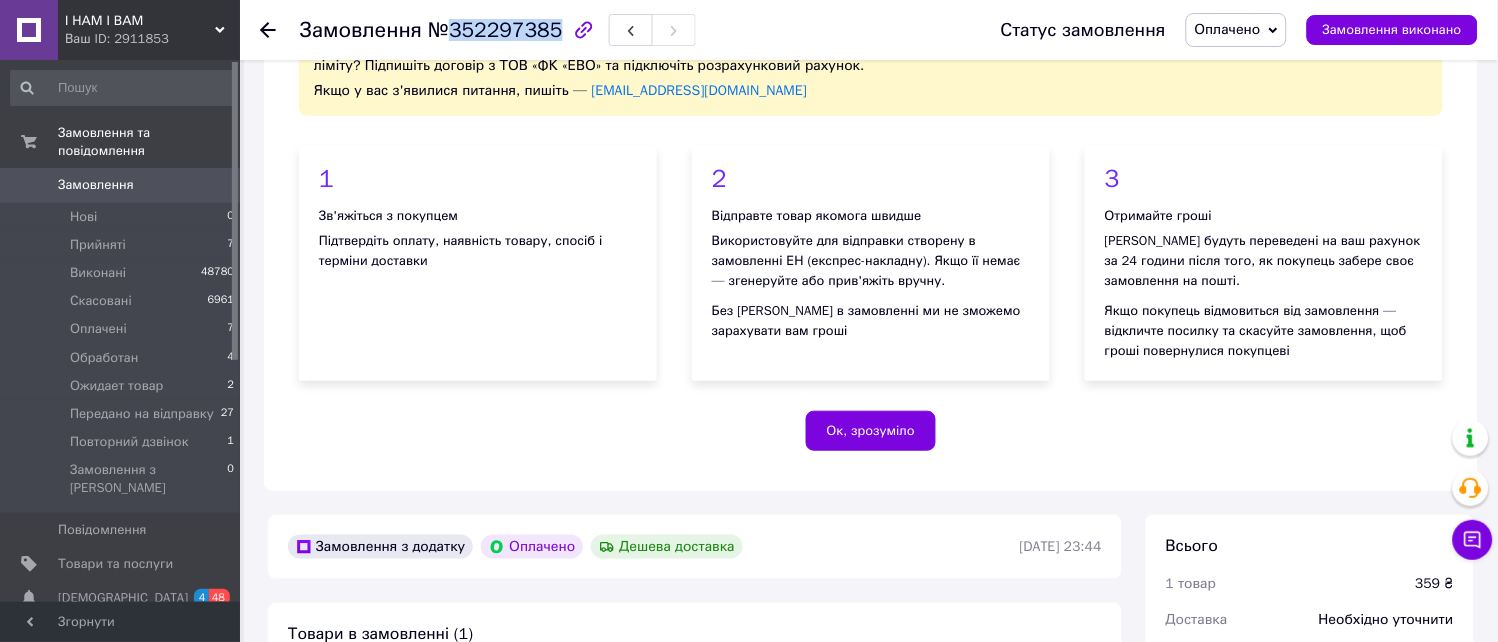drag, startPoint x: 443, startPoint y: 28, endPoint x: 543, endPoint y: 34, distance: 100.17984 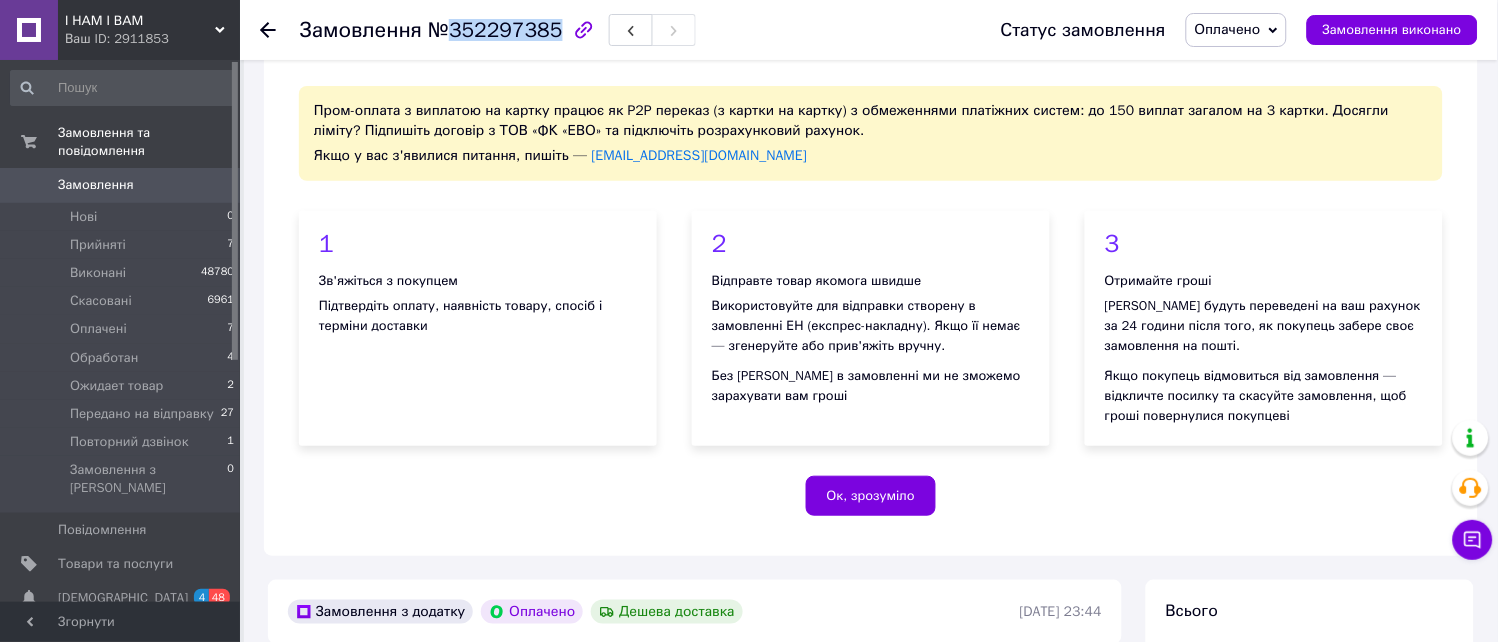 scroll, scrollTop: 0, scrollLeft: 0, axis: both 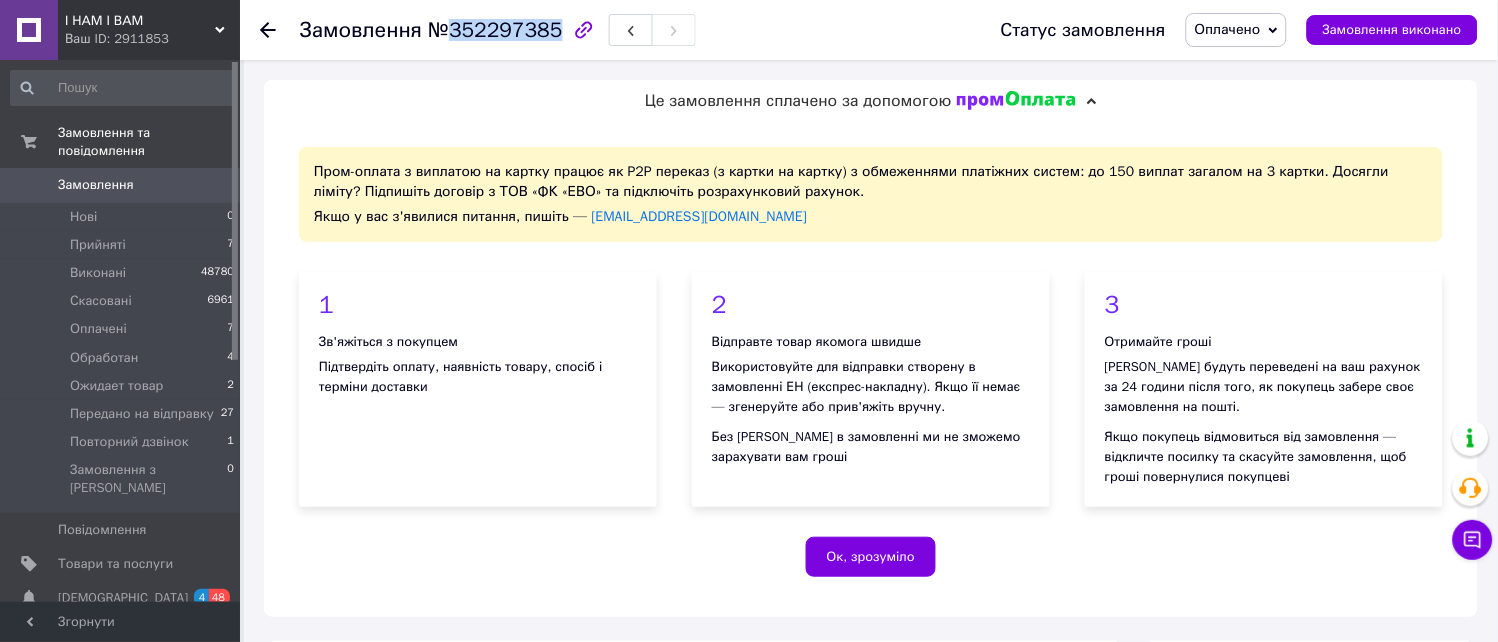 copy on "352297385" 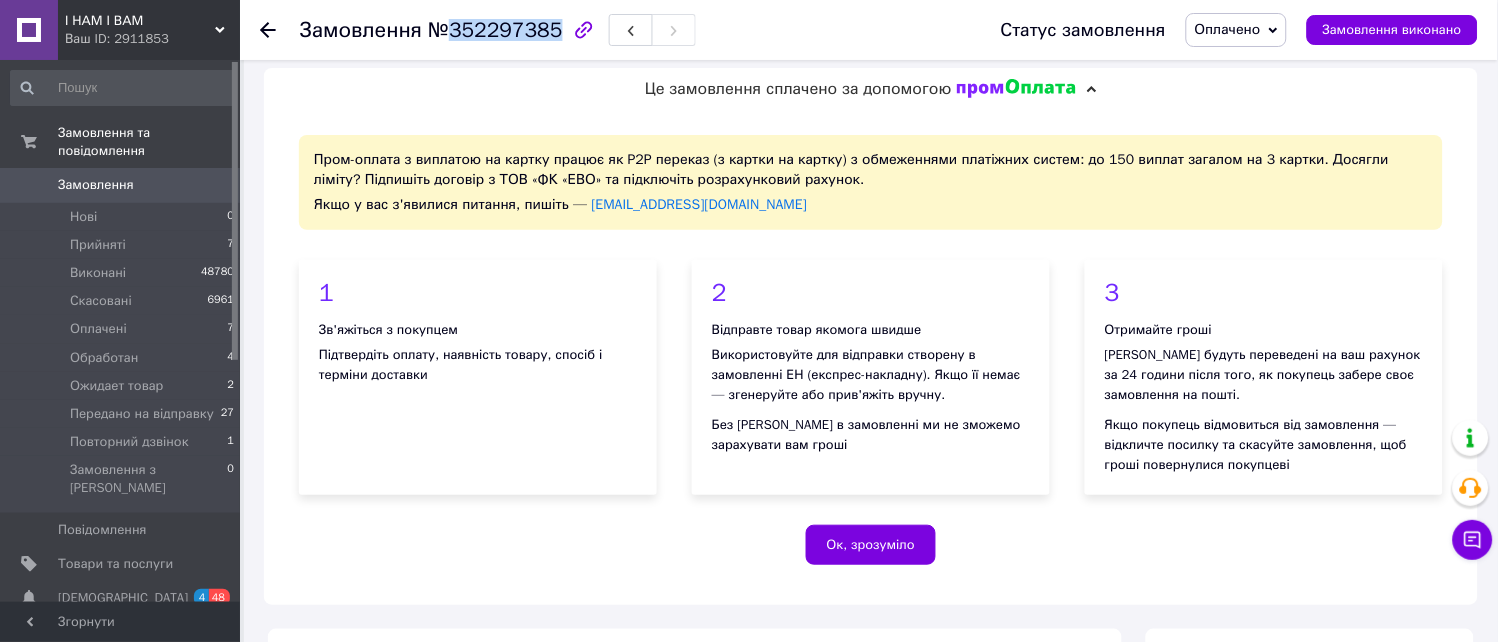 scroll, scrollTop: 0, scrollLeft: 0, axis: both 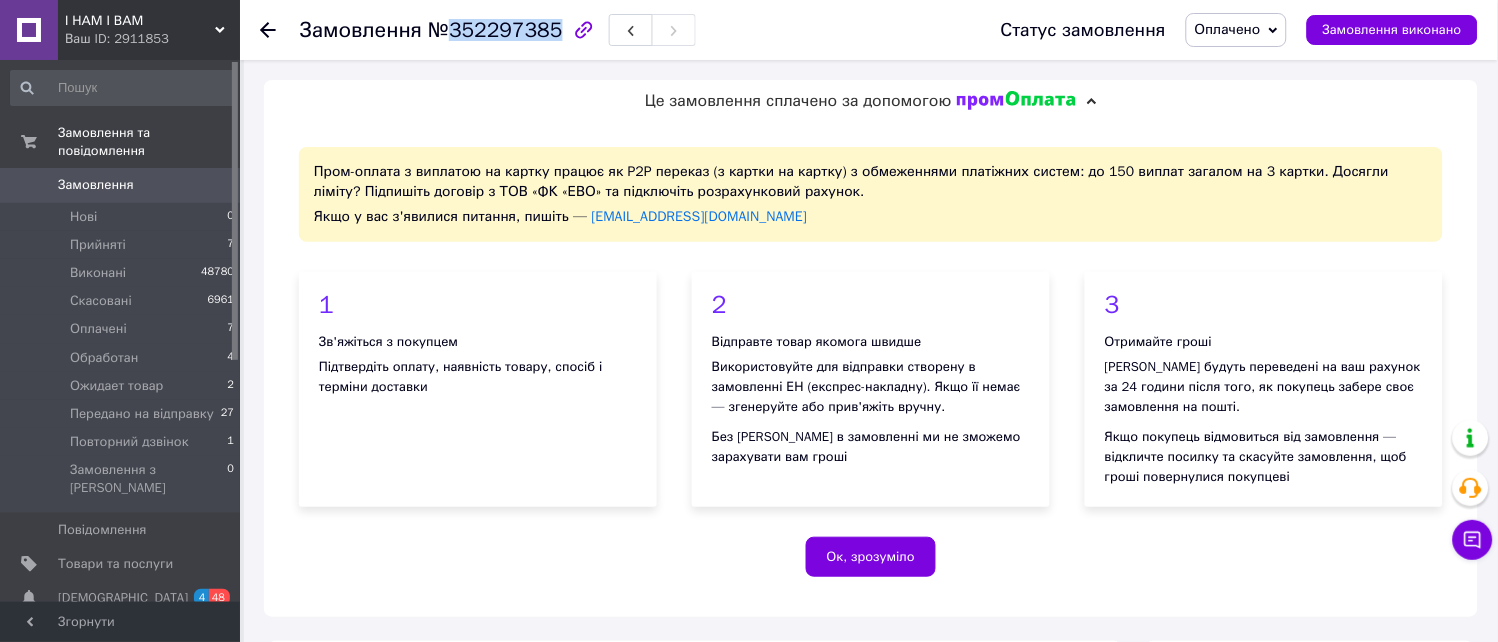 click on "Оплачено" at bounding box center (1228, 29) 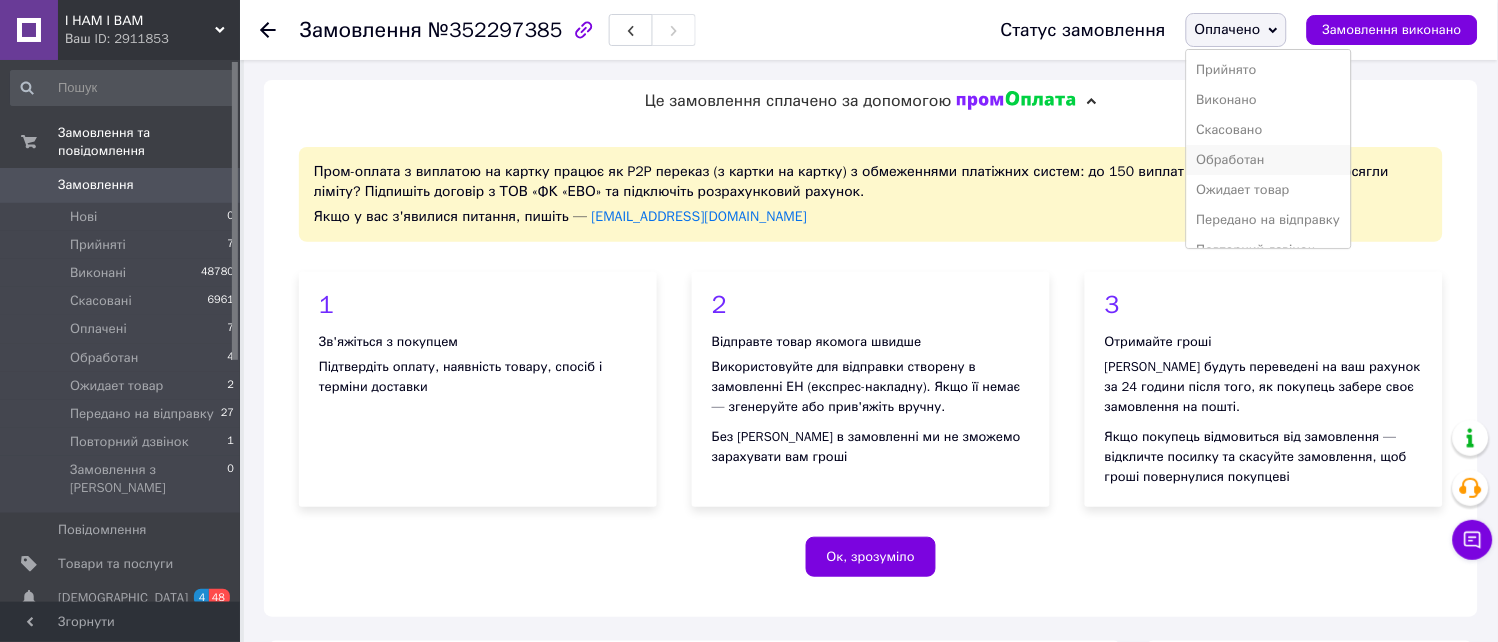 click on "Обработан" at bounding box center [1269, 160] 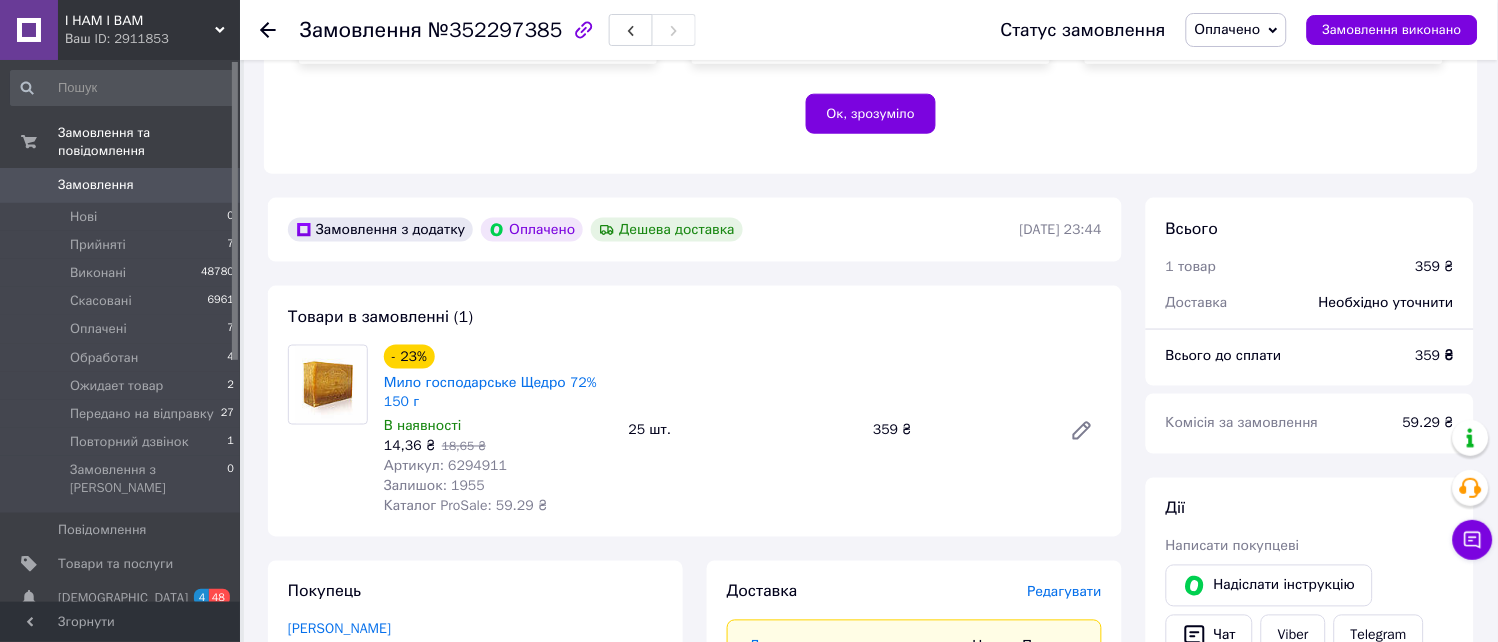 scroll, scrollTop: 444, scrollLeft: 0, axis: vertical 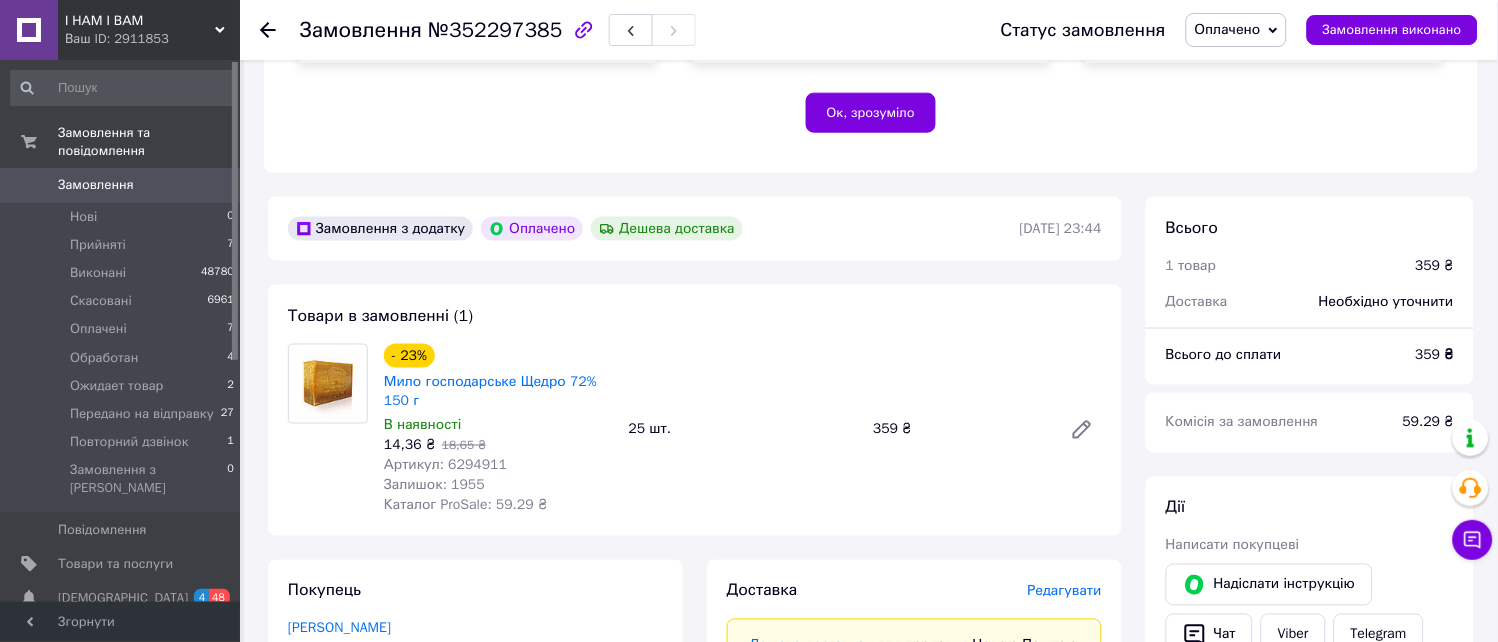 click on "Оплачено" at bounding box center [1228, 29] 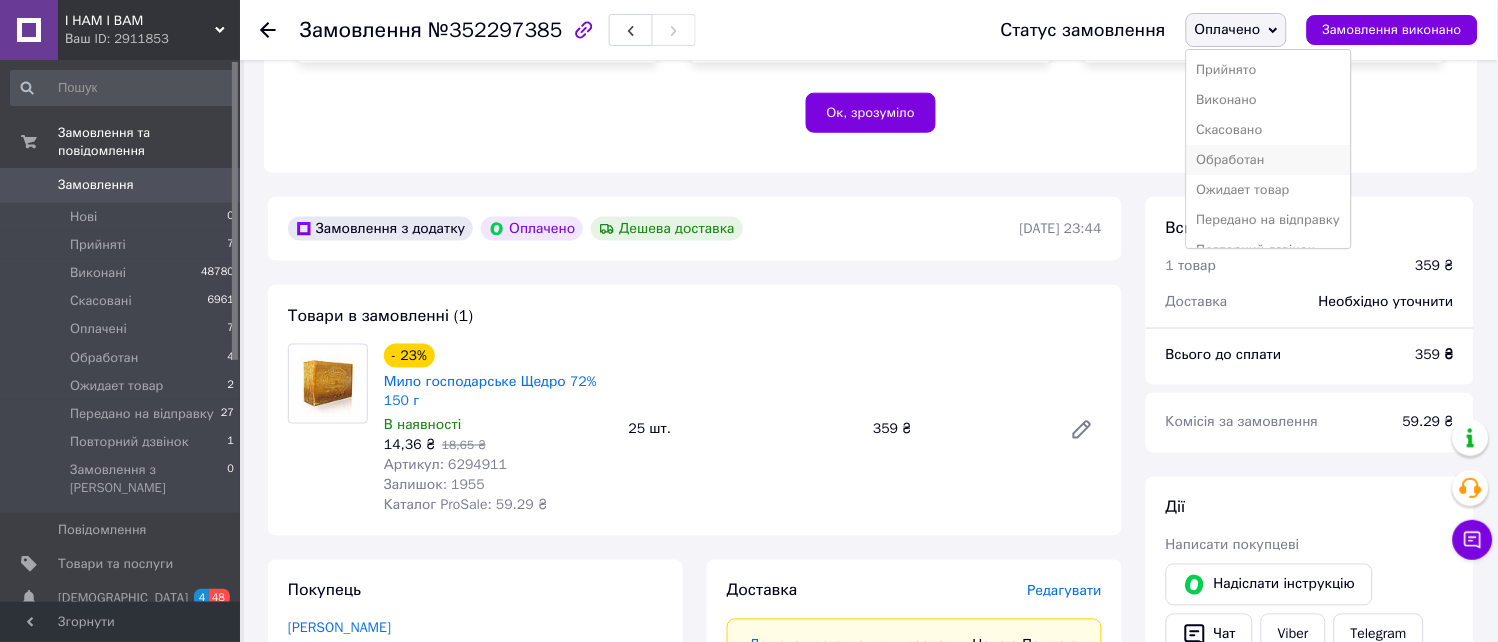 click on "Обработан" at bounding box center (1269, 160) 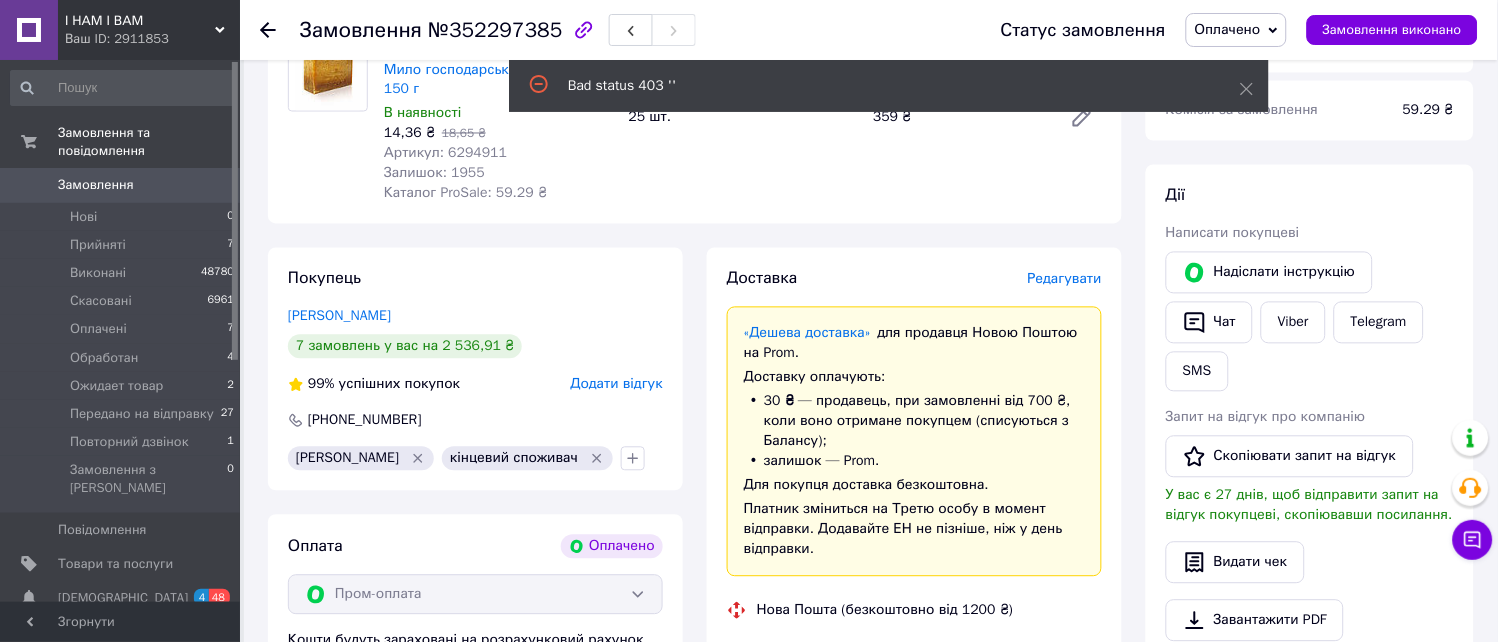 scroll, scrollTop: 555, scrollLeft: 0, axis: vertical 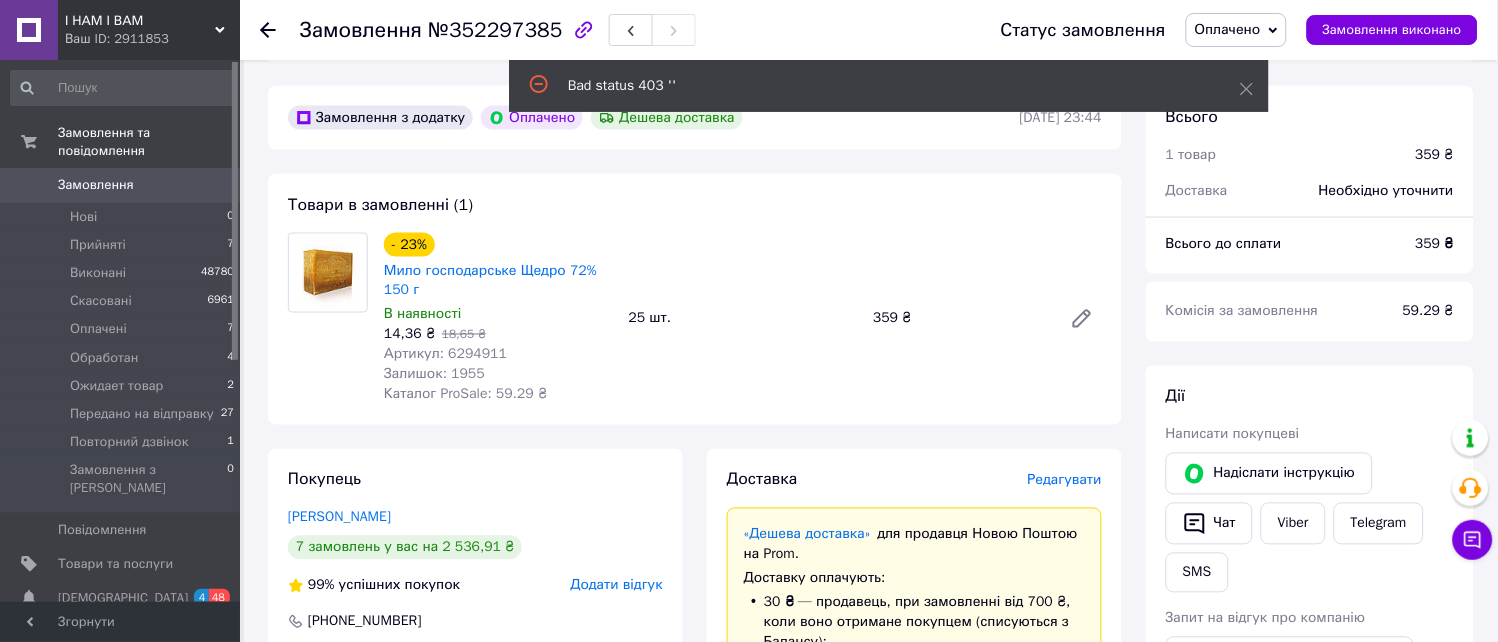 click 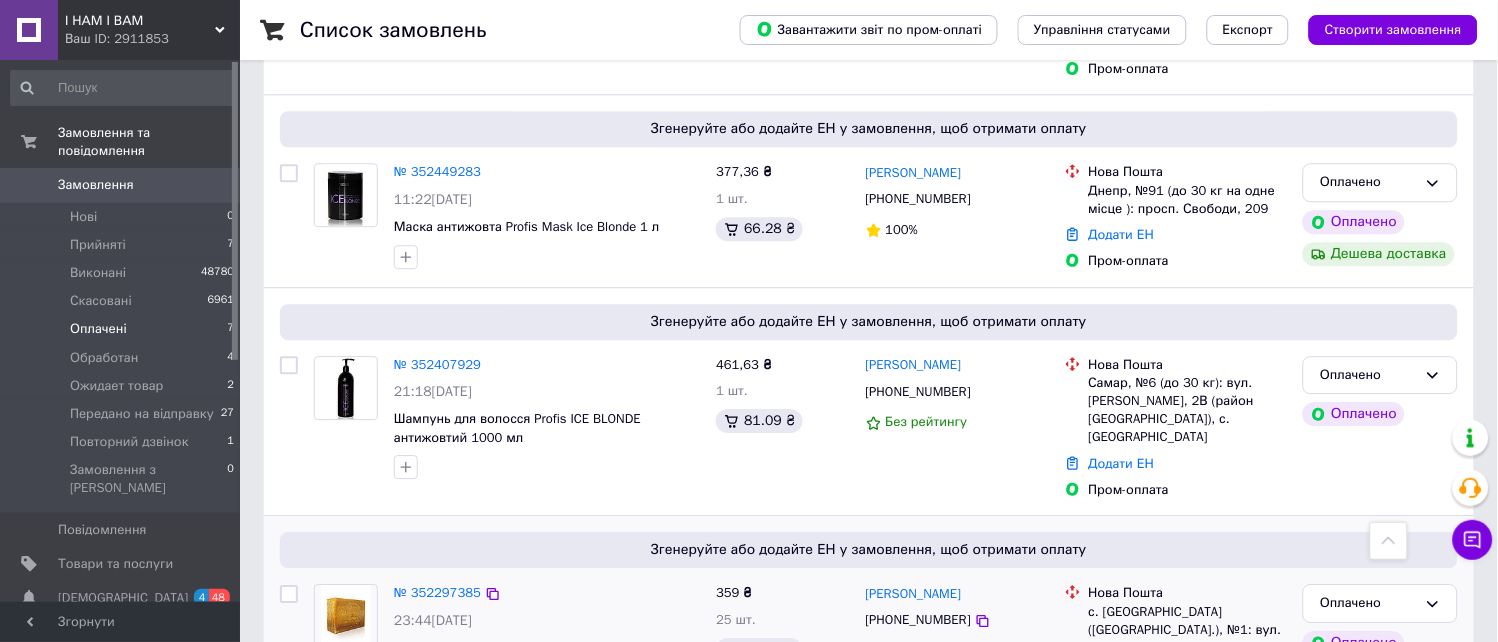 scroll, scrollTop: 1126, scrollLeft: 0, axis: vertical 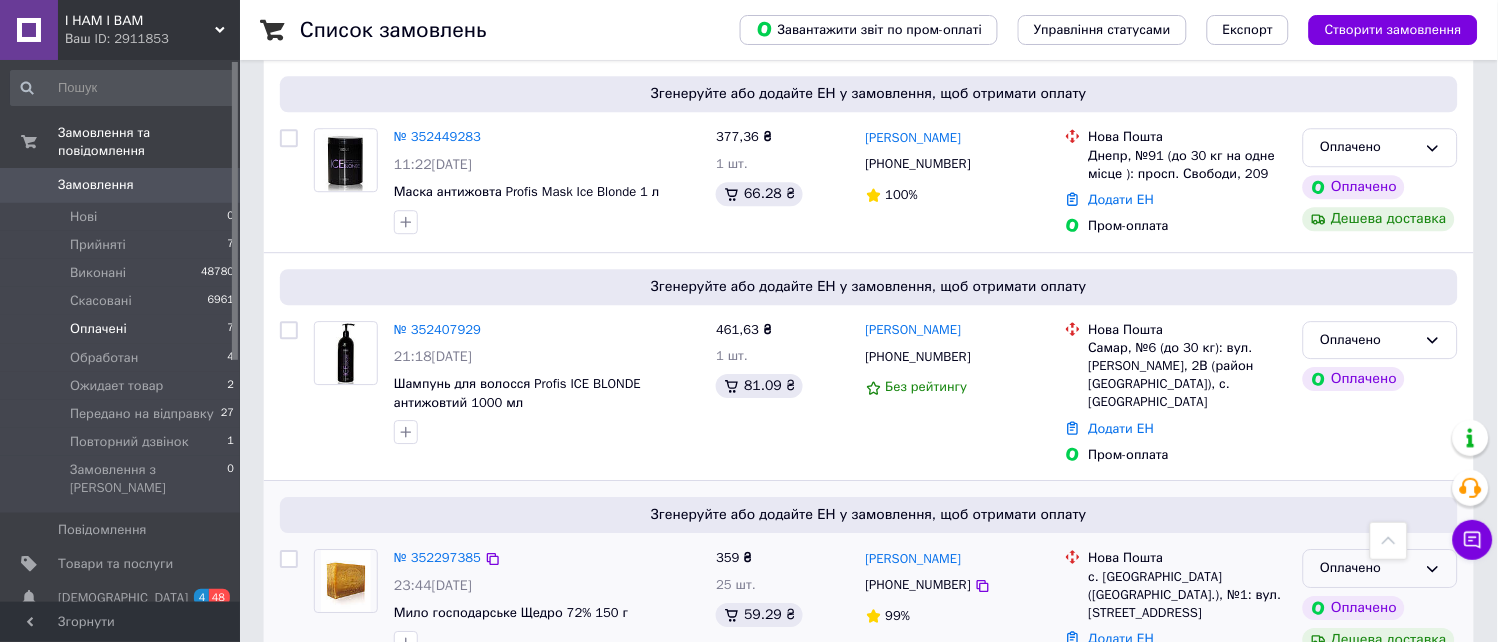 click 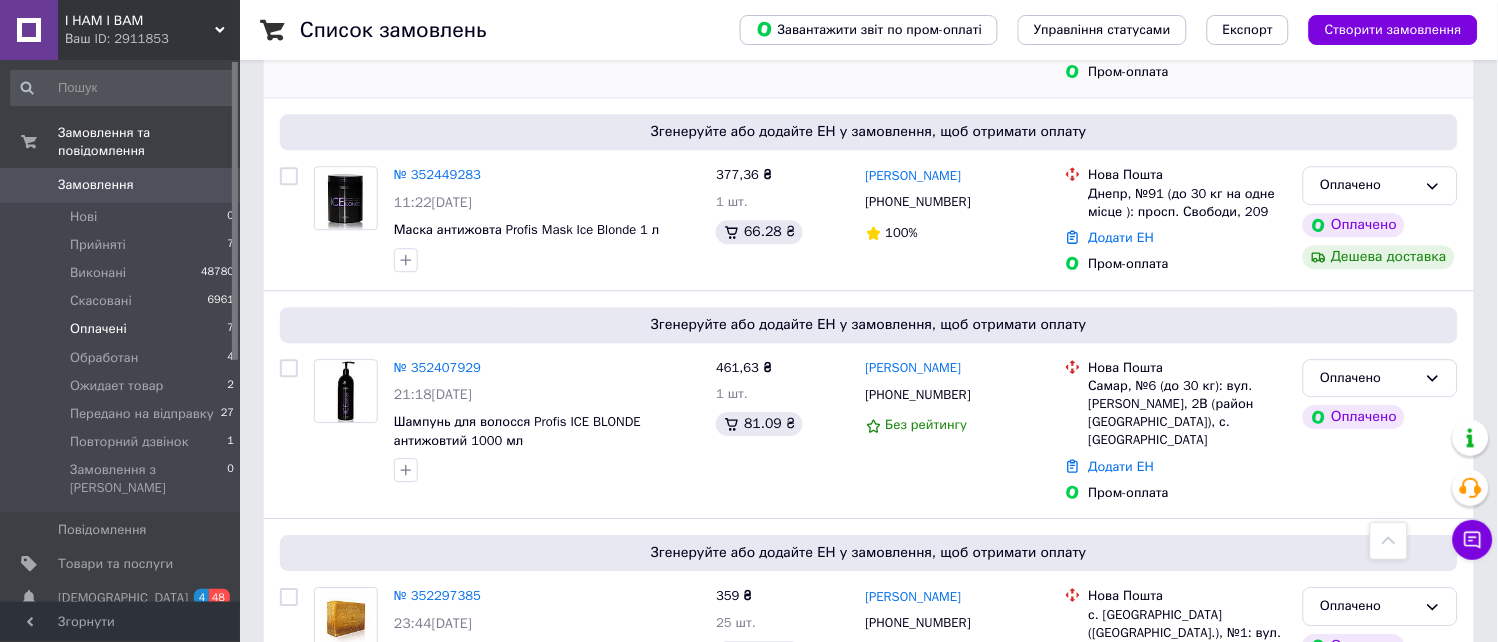 scroll, scrollTop: 1126, scrollLeft: 0, axis: vertical 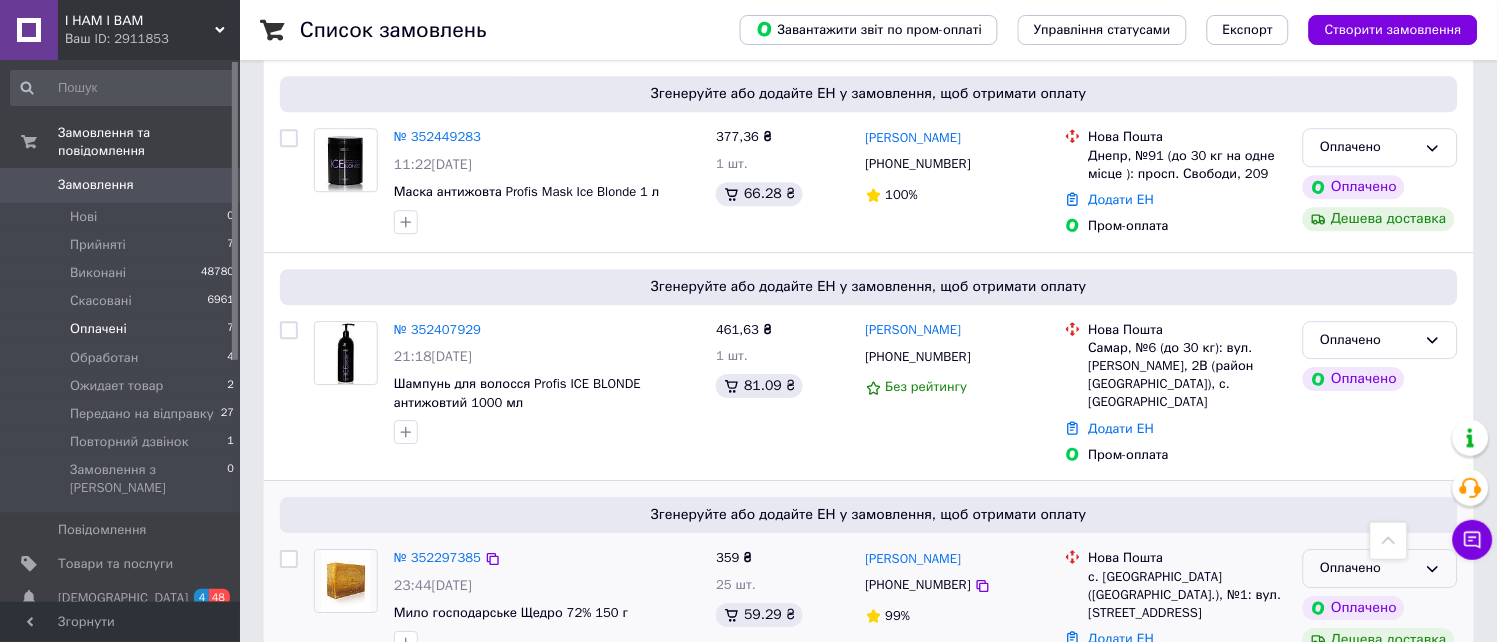 click 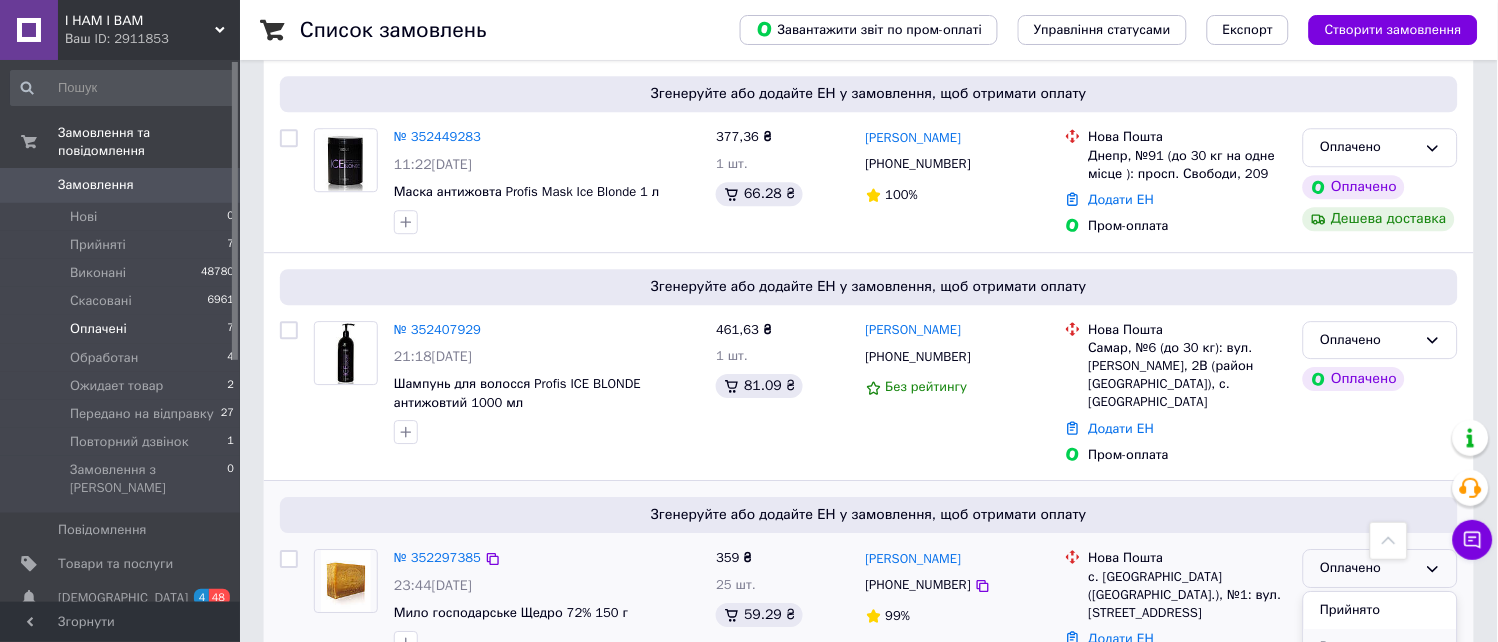 scroll, scrollTop: 111, scrollLeft: 0, axis: vertical 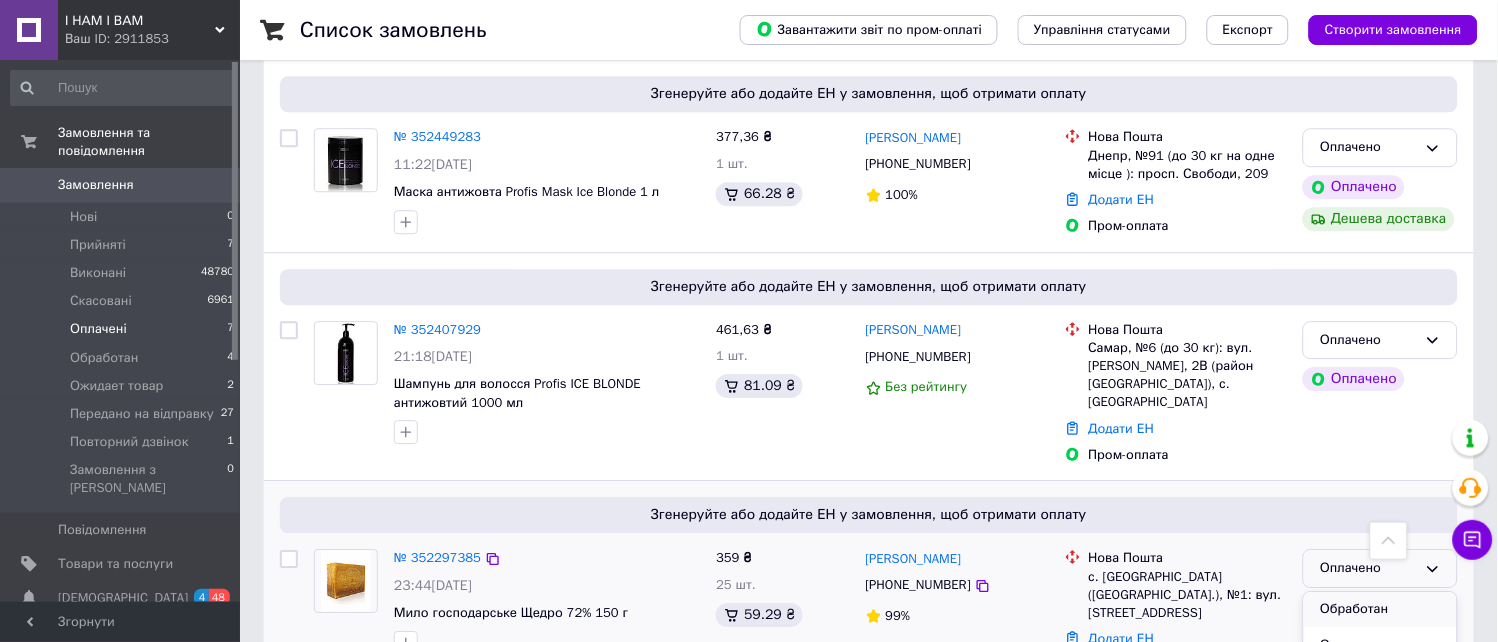 click on "Обработан" at bounding box center [1380, 609] 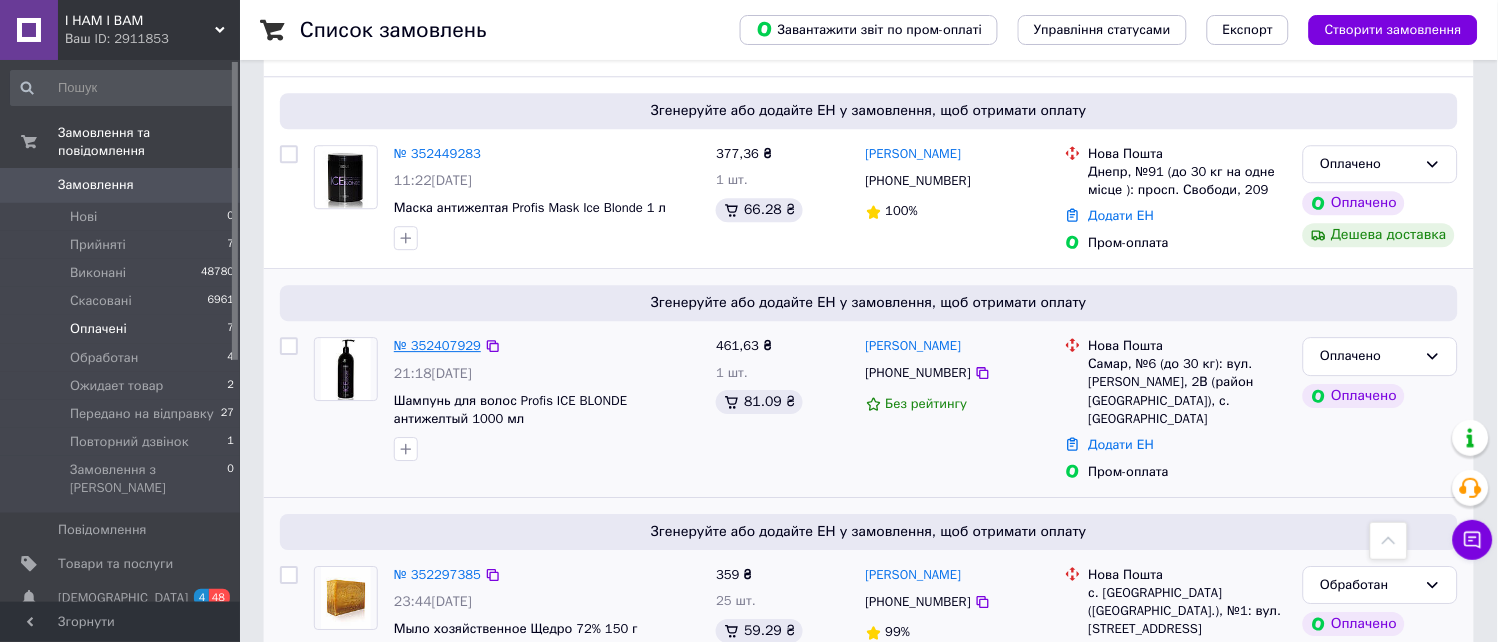 click on "№ 352407929" at bounding box center (437, 345) 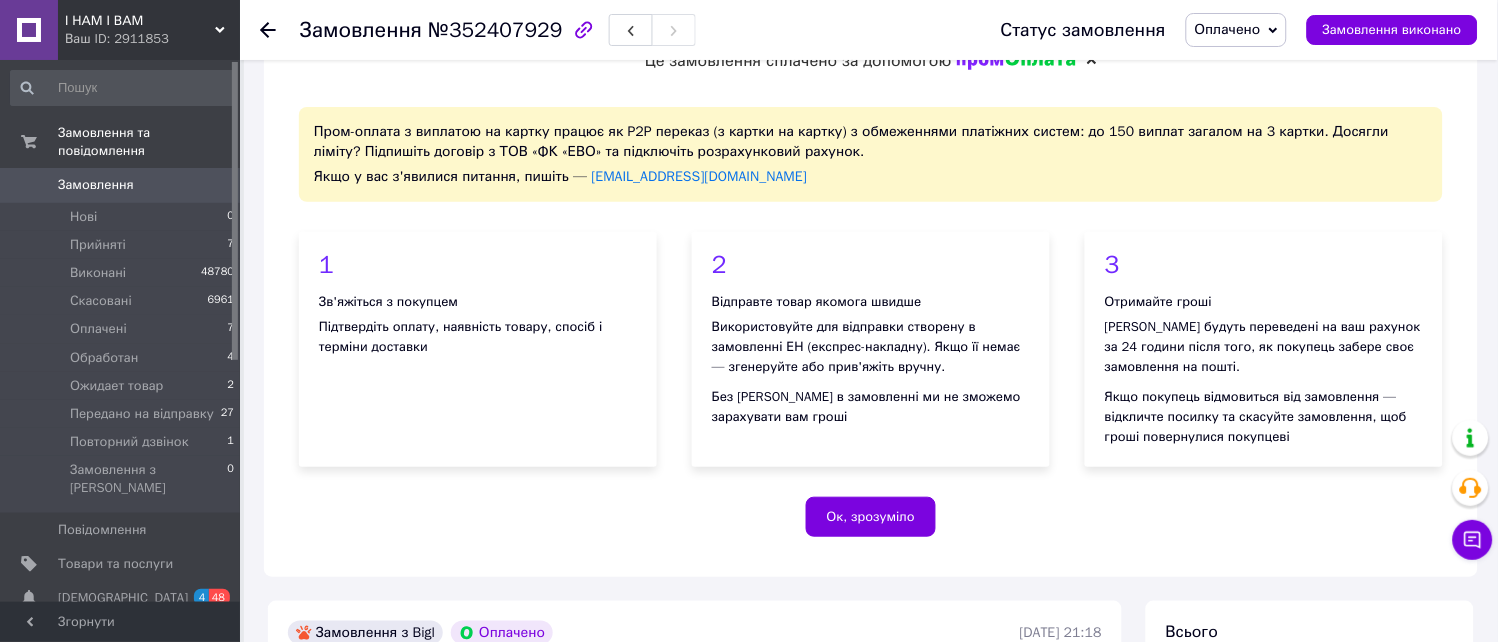 scroll, scrollTop: 0, scrollLeft: 0, axis: both 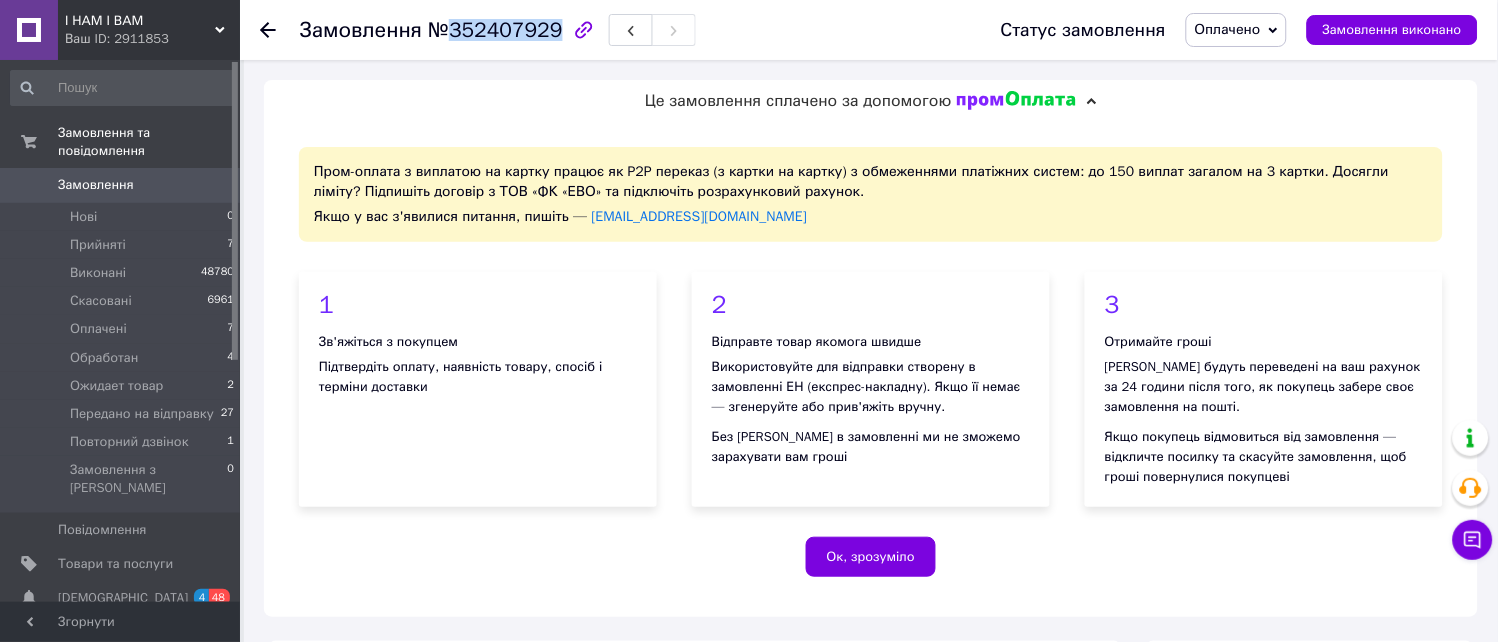 drag, startPoint x: 445, startPoint y: 28, endPoint x: 544, endPoint y: 27, distance: 99.00505 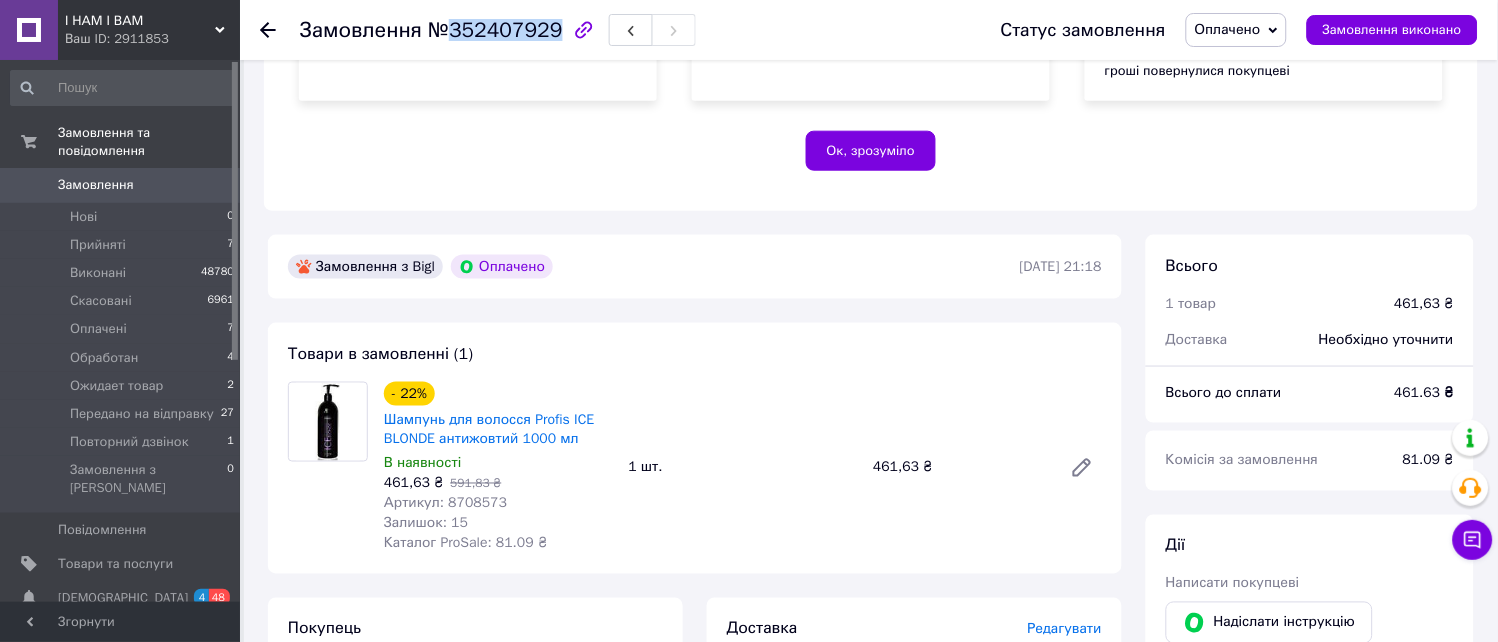 scroll, scrollTop: 444, scrollLeft: 0, axis: vertical 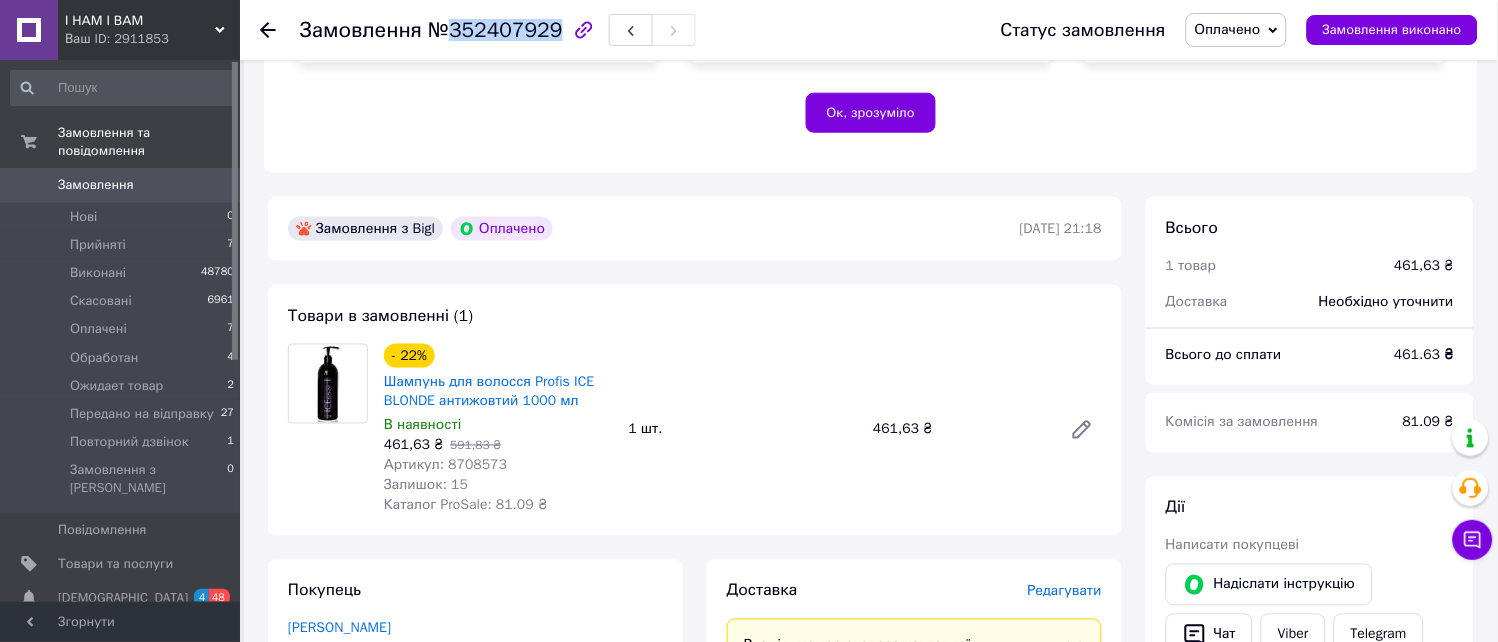 click on "Оплачено" at bounding box center (1236, 30) 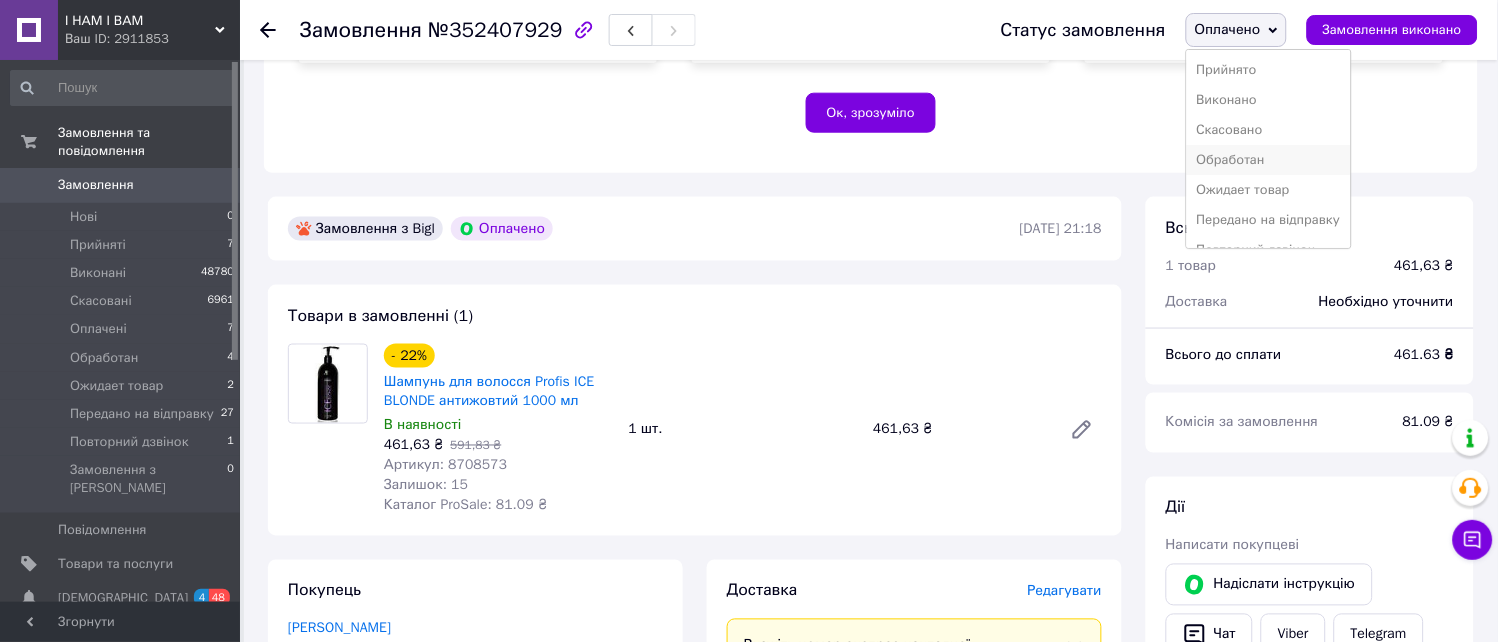click on "Обработан" at bounding box center [1269, 160] 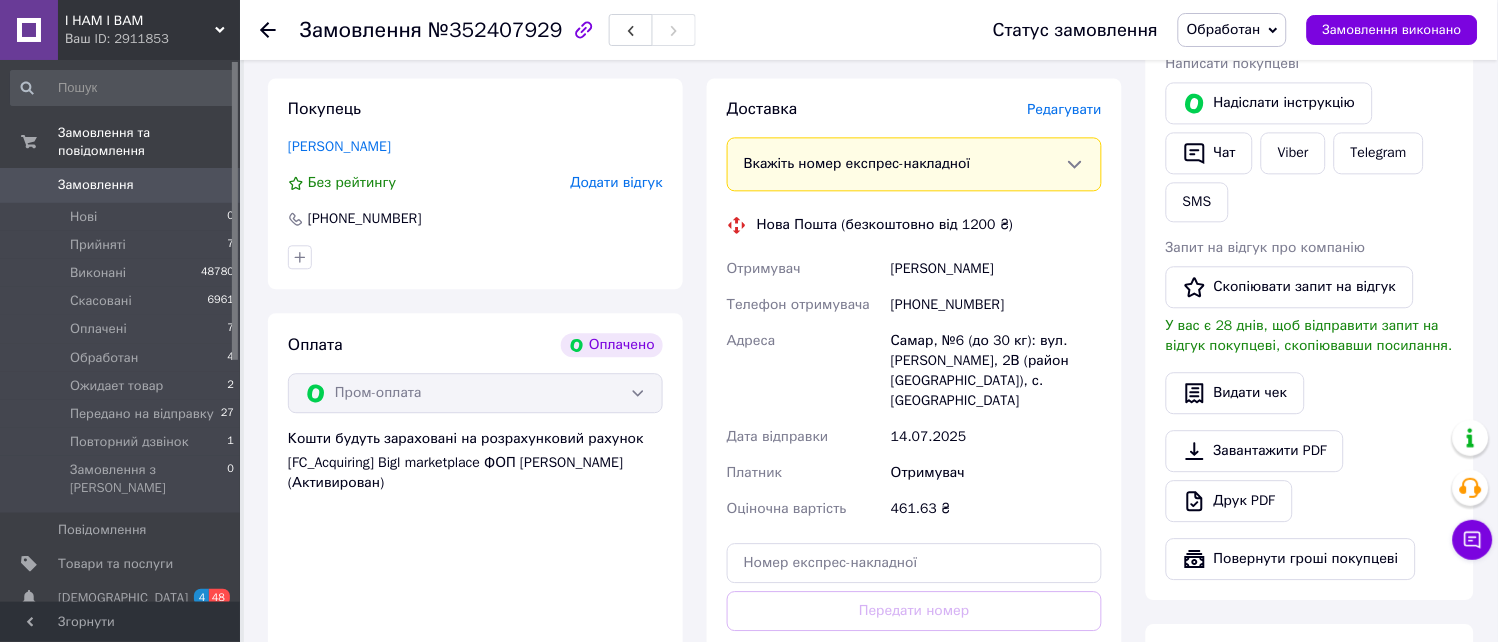 scroll, scrollTop: 888, scrollLeft: 0, axis: vertical 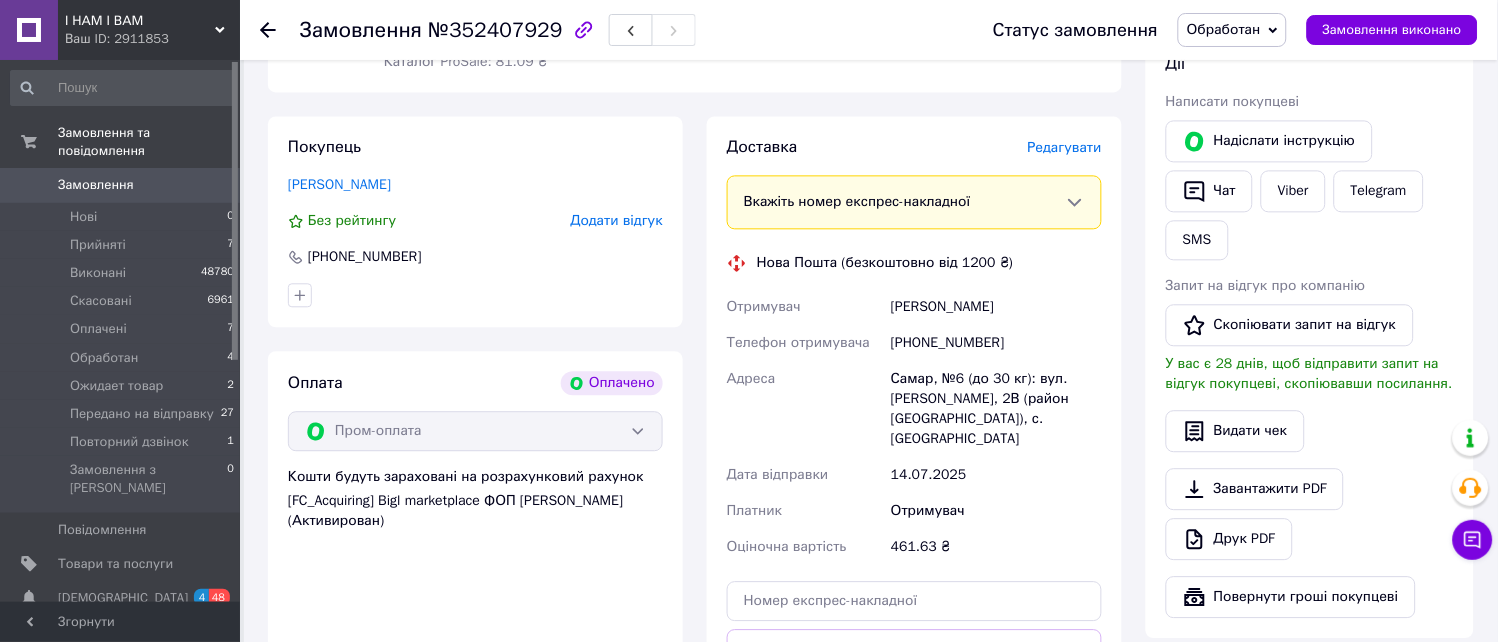 click 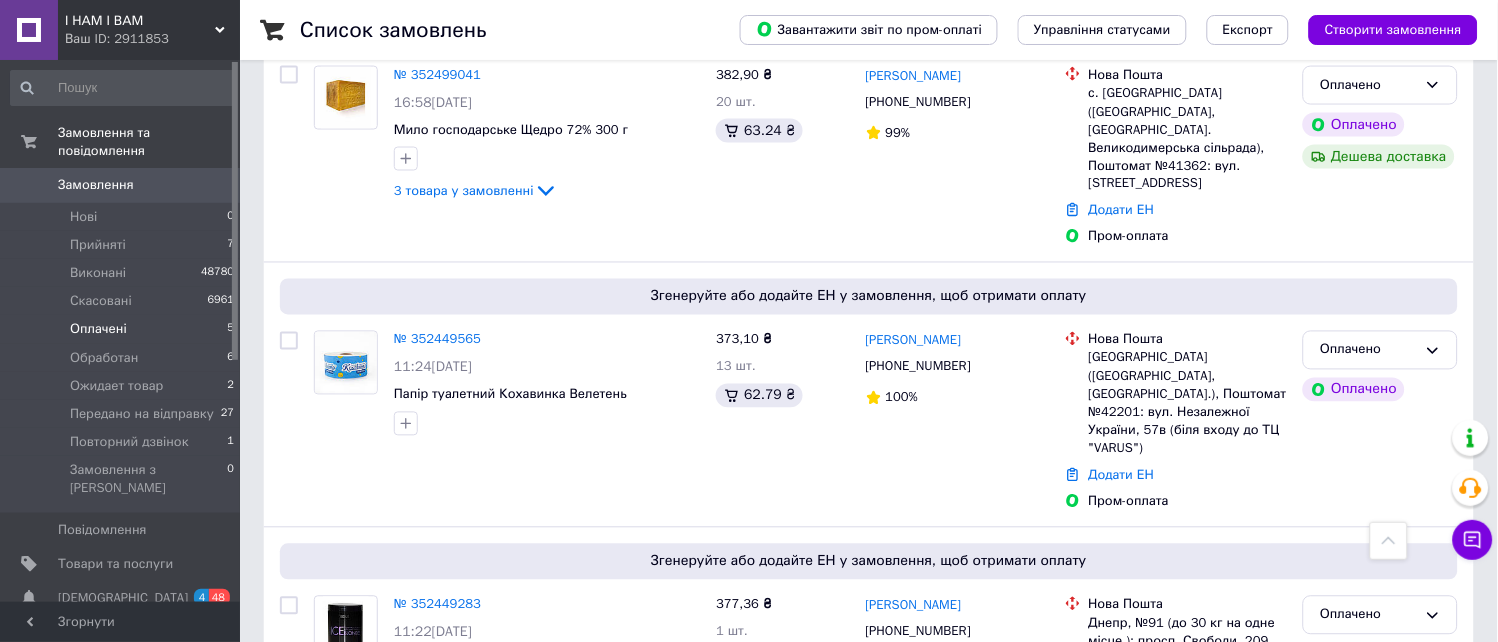 scroll, scrollTop: 723, scrollLeft: 0, axis: vertical 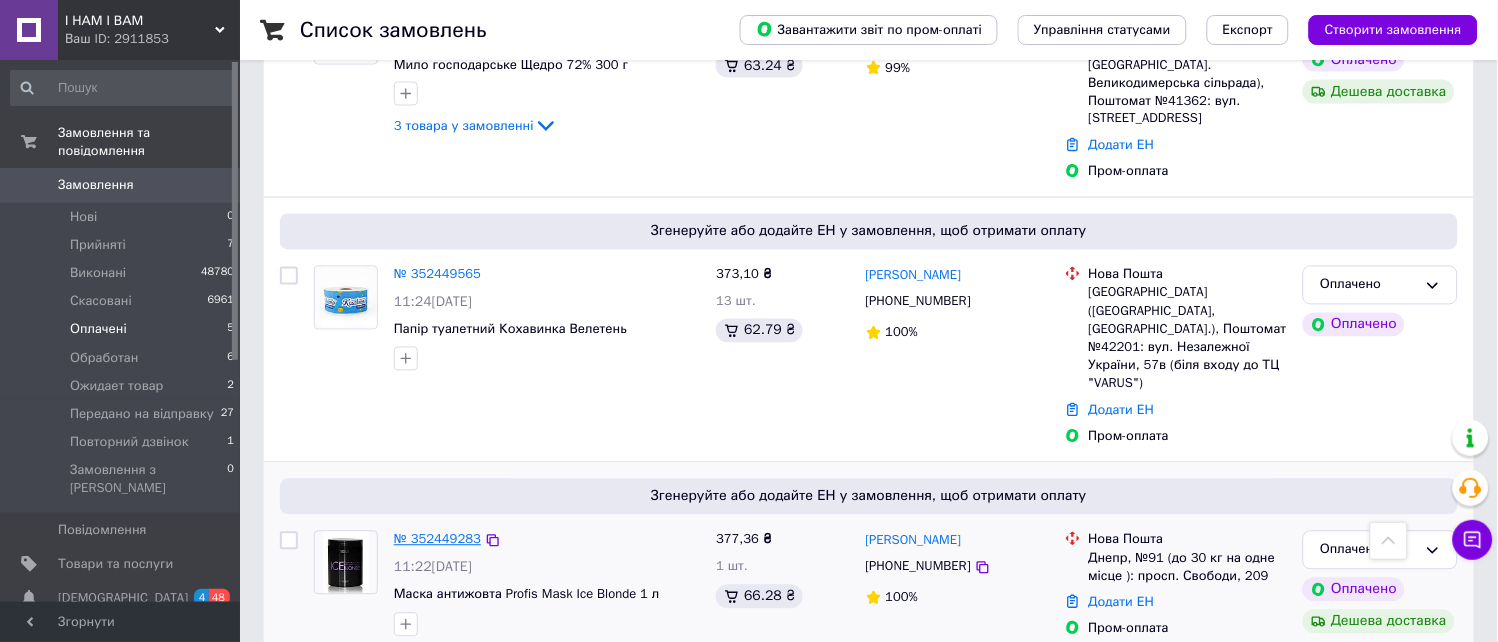 click on "№ 352449283" at bounding box center [437, 540] 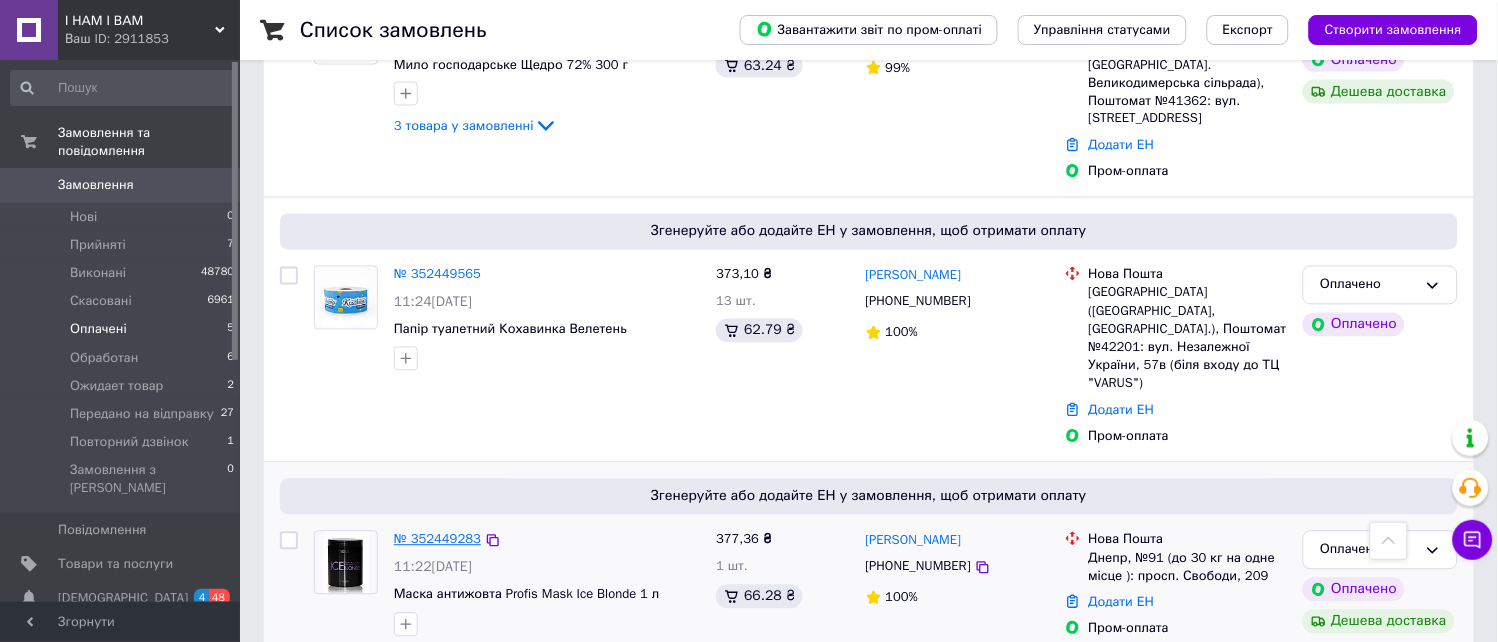 click on "№ 352449283" at bounding box center (437, 539) 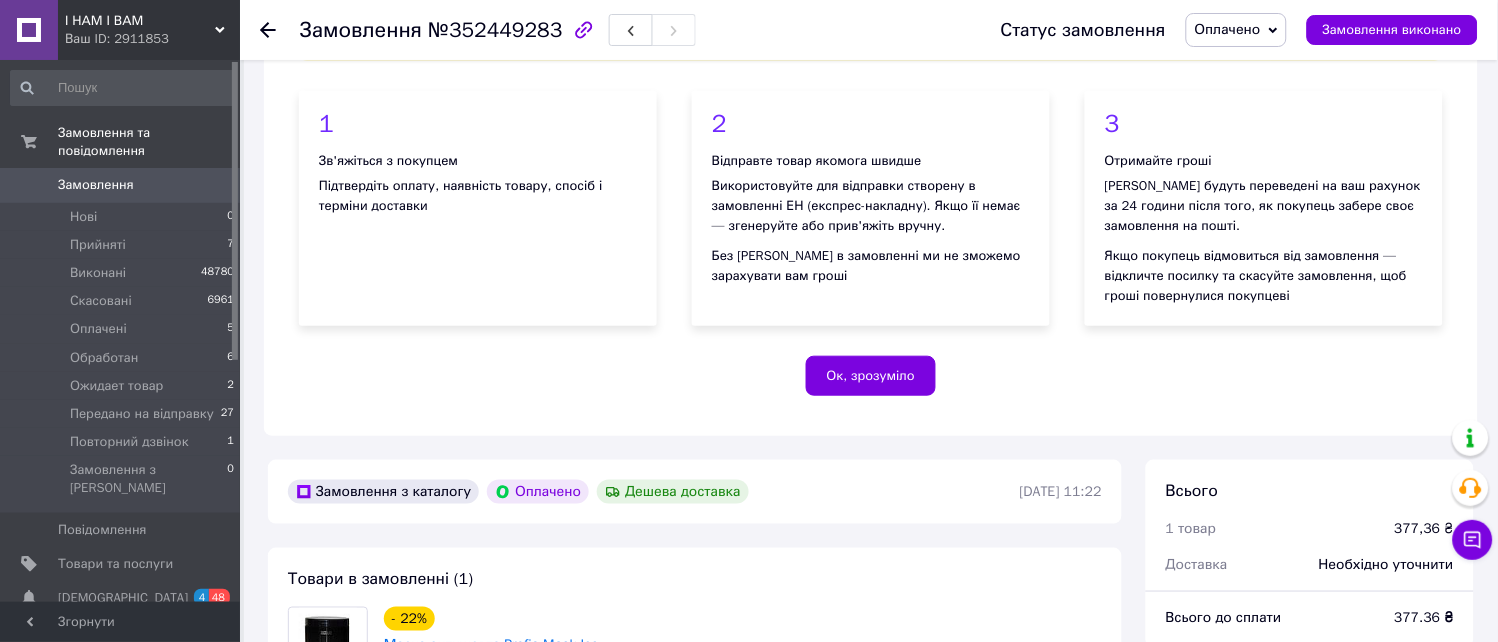 scroll, scrollTop: 167, scrollLeft: 0, axis: vertical 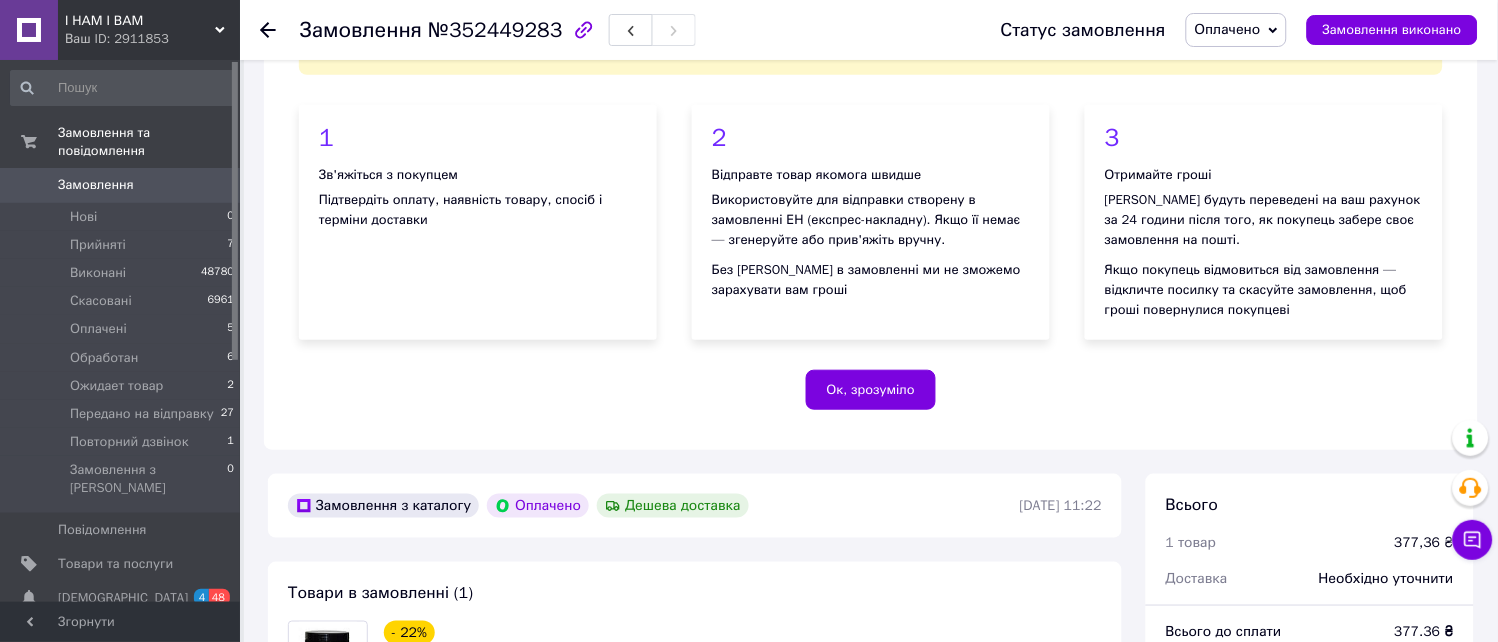 click on "Замовлення №352449283" at bounding box center (498, 30) 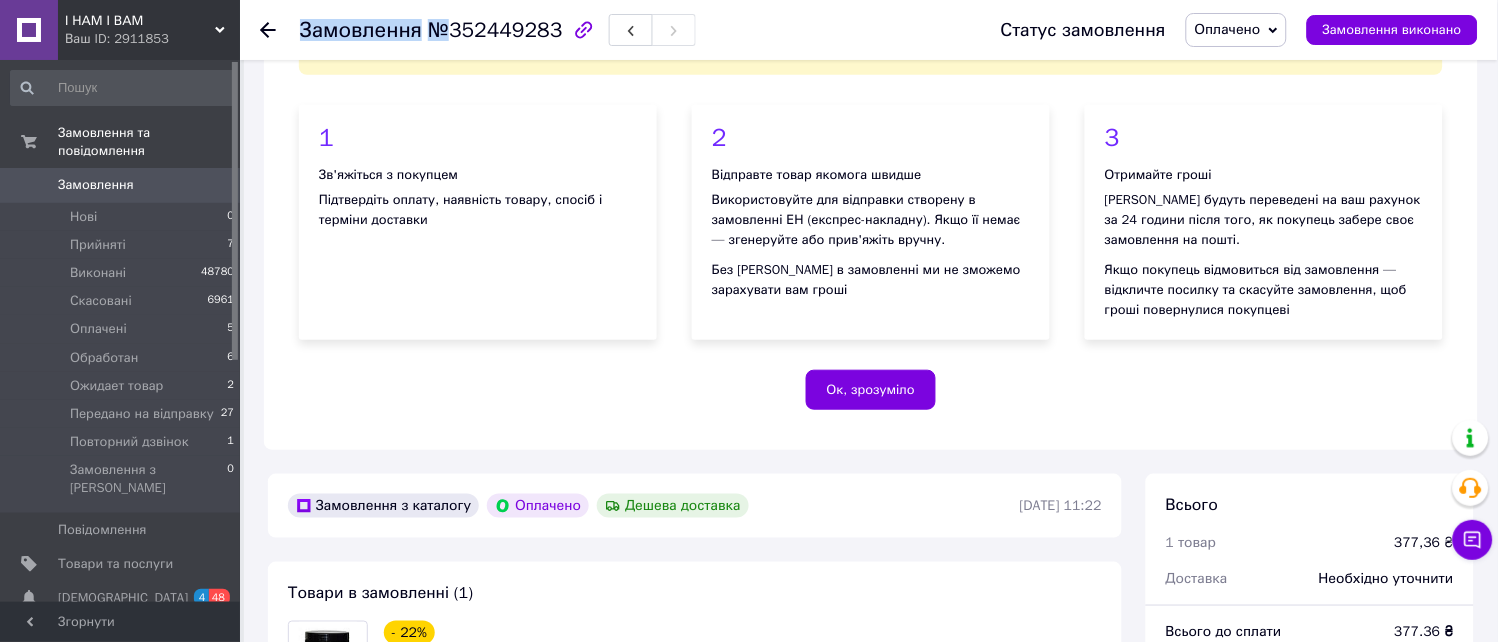 drag, startPoint x: 447, startPoint y: 31, endPoint x: 548, endPoint y: 30, distance: 101.00495 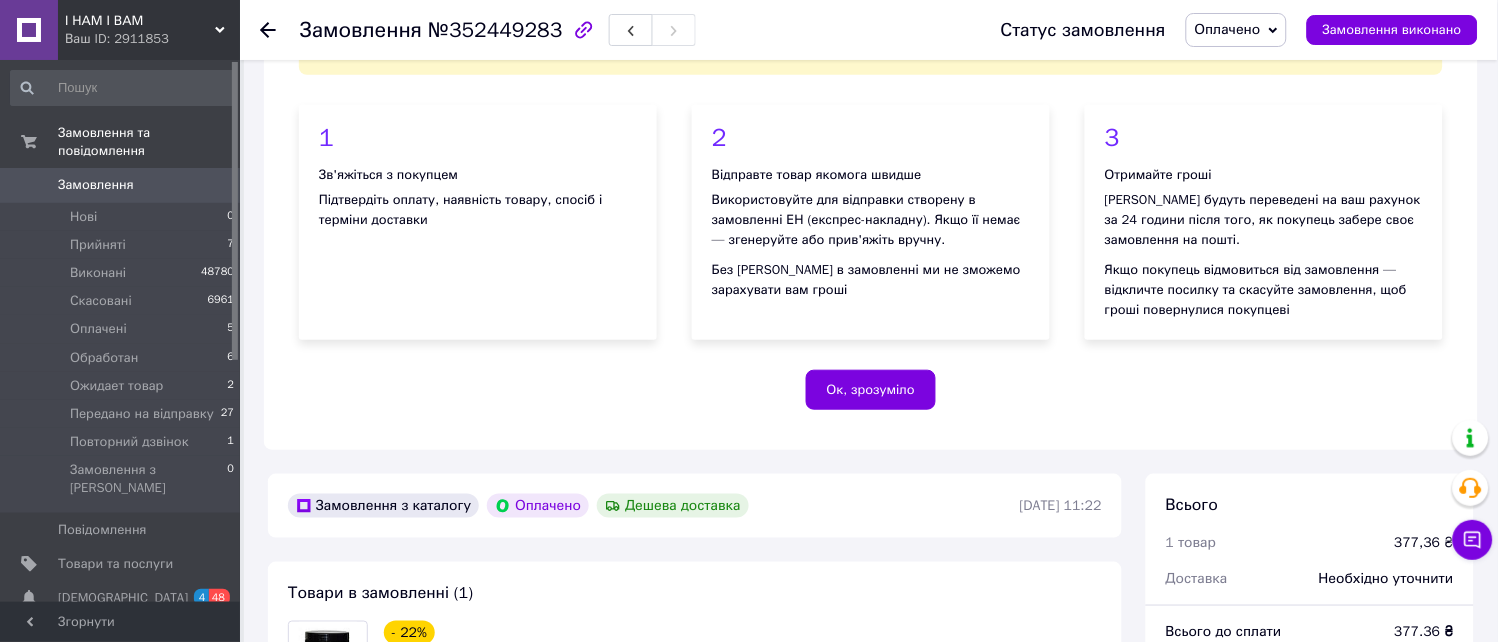 click on "№352449283" at bounding box center (495, 30) 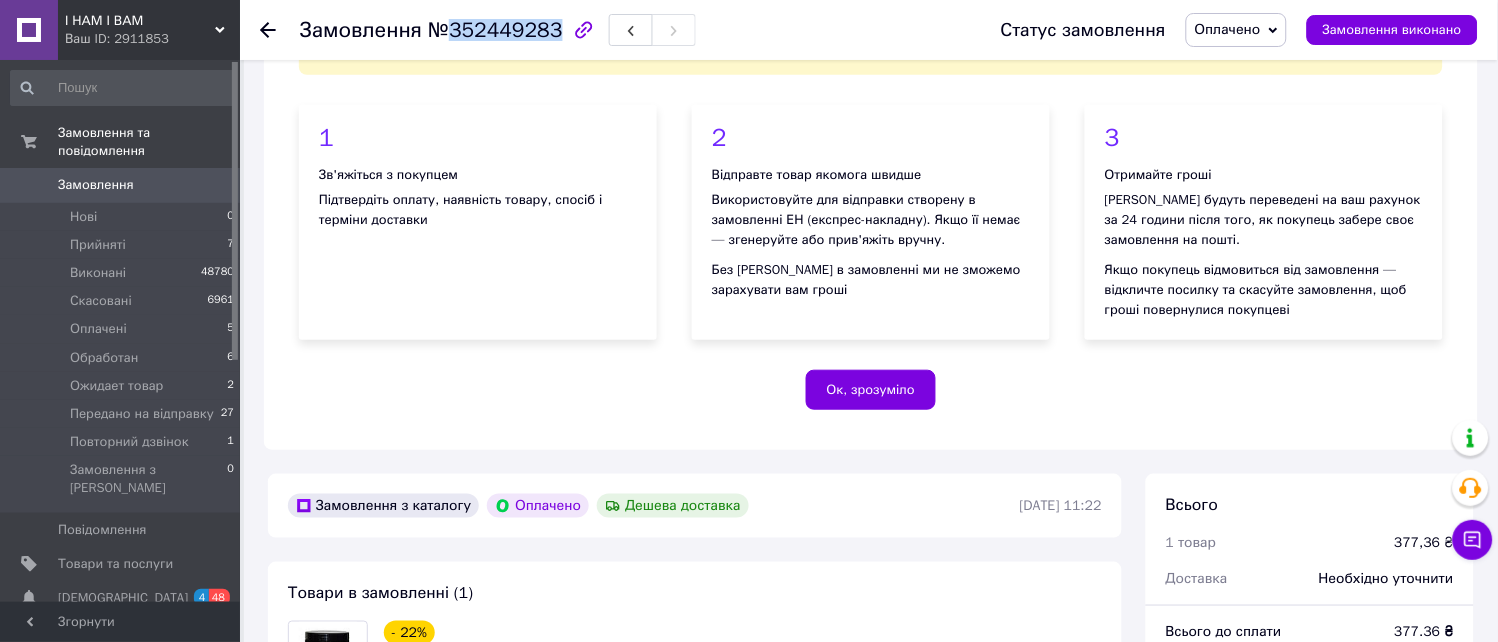 drag, startPoint x: 447, startPoint y: 24, endPoint x: 545, endPoint y: 31, distance: 98.24968 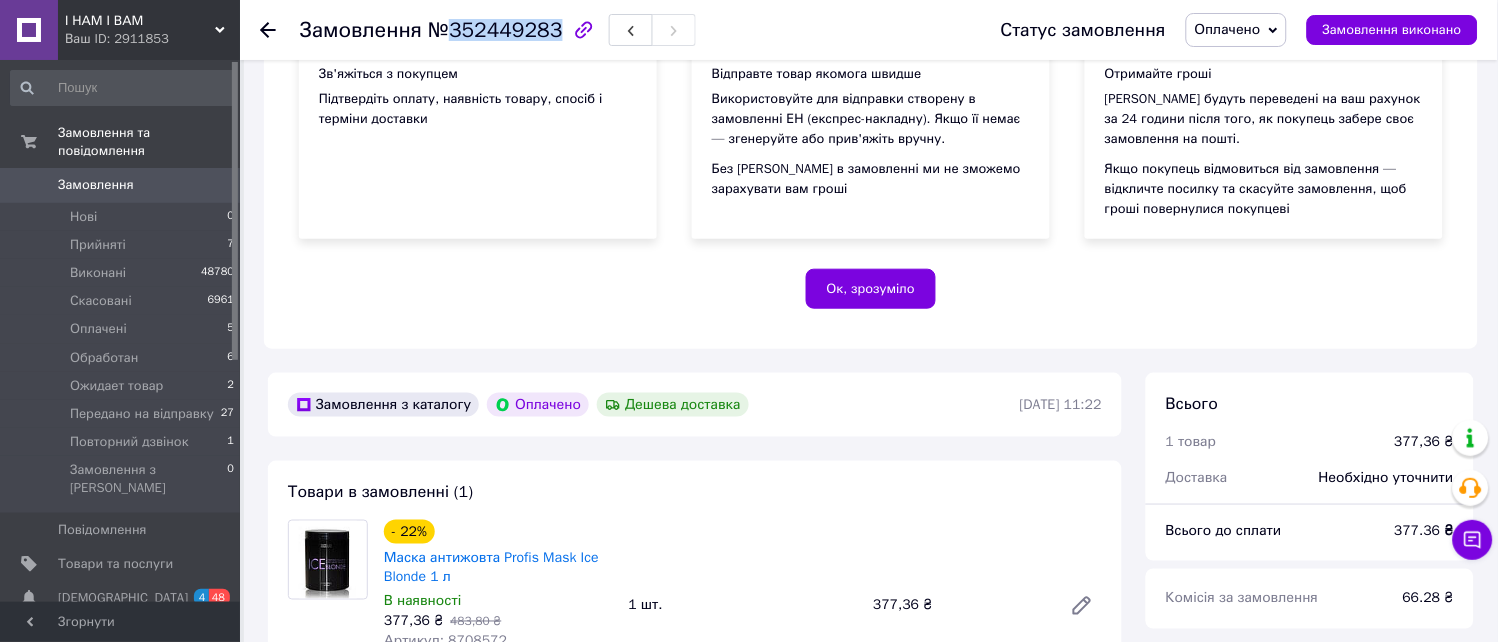 scroll, scrollTop: 390, scrollLeft: 0, axis: vertical 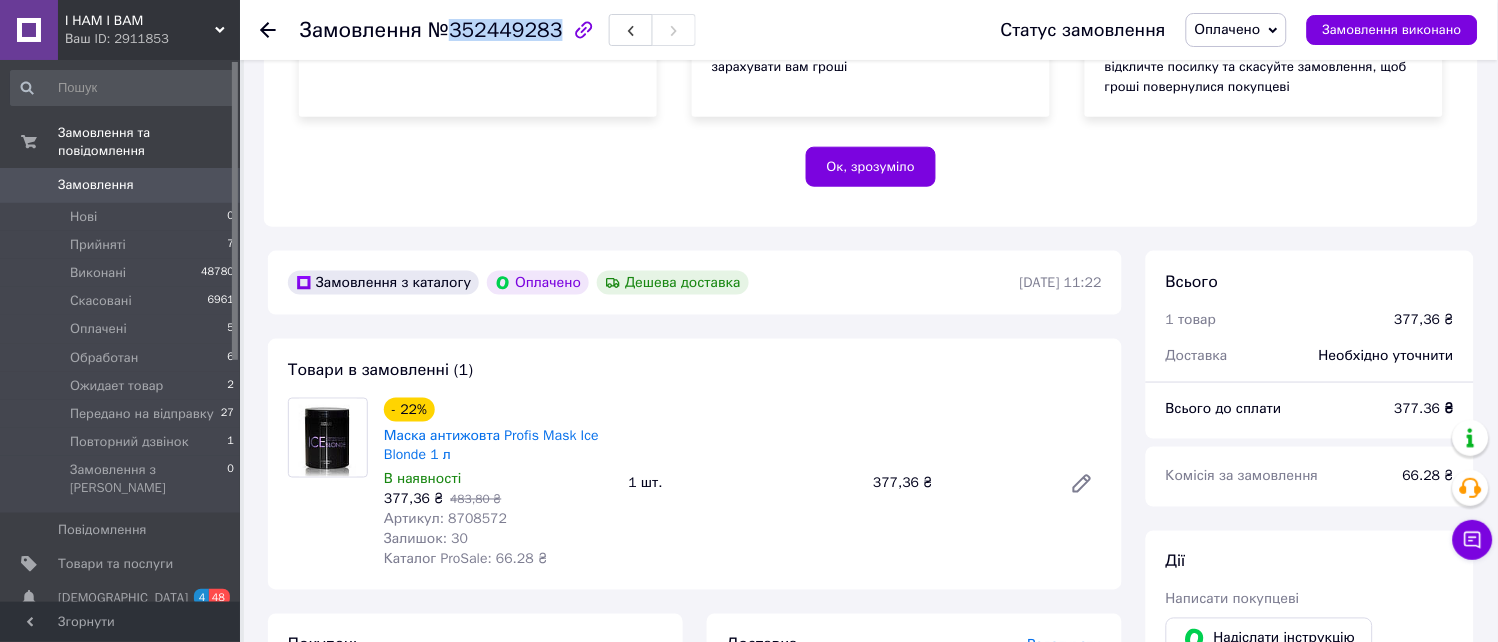 click on "Оплачено" at bounding box center [1228, 29] 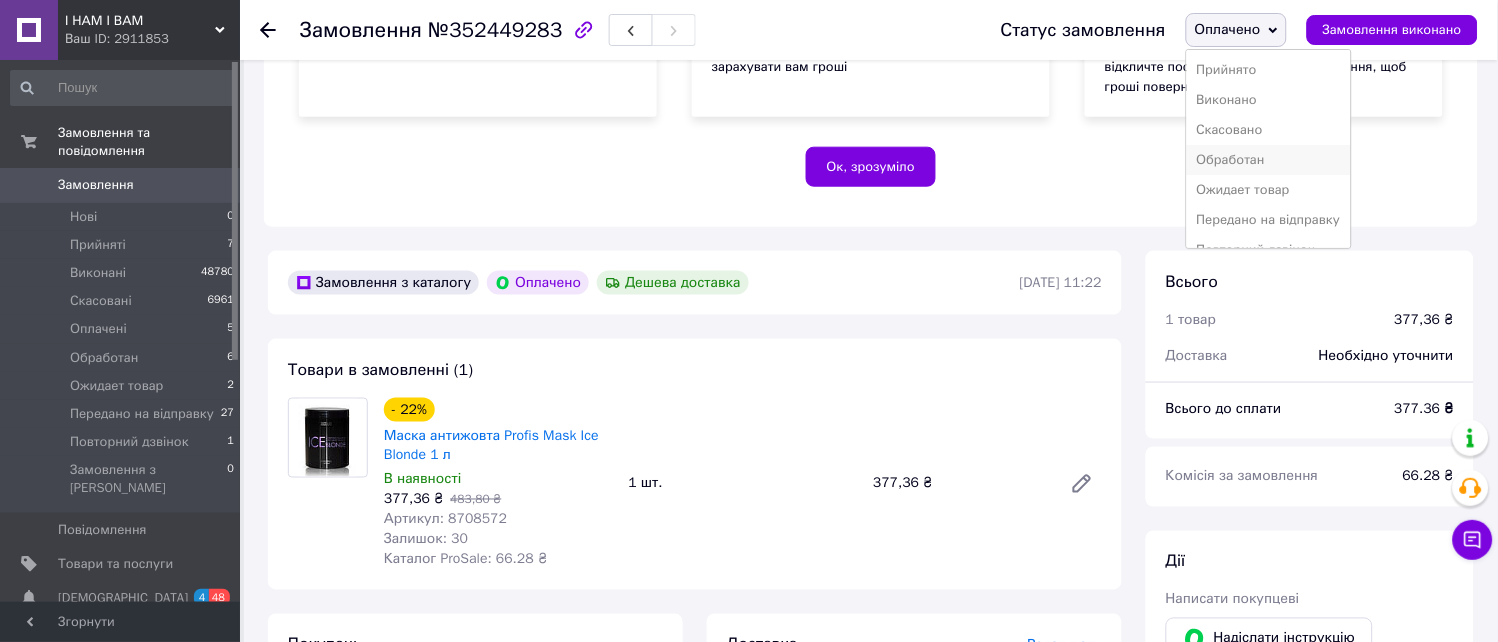 click on "Обработан" at bounding box center [1269, 160] 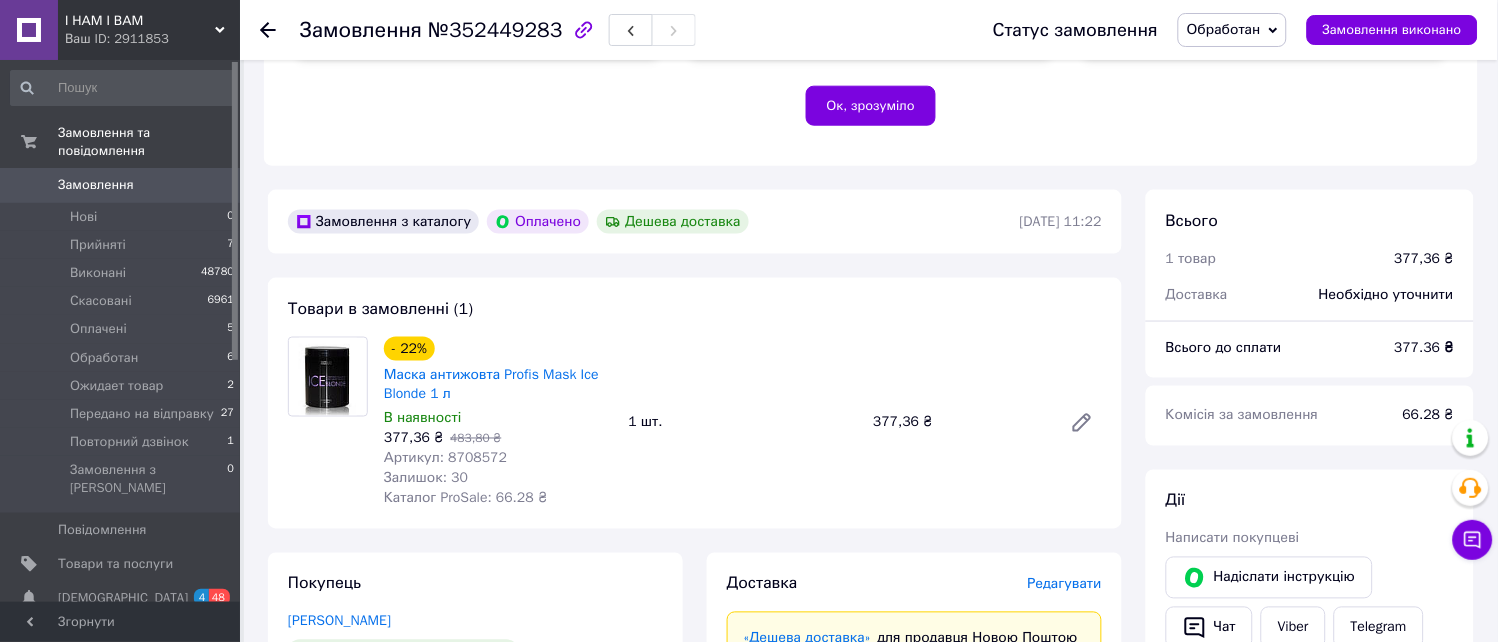 scroll, scrollTop: 444, scrollLeft: 0, axis: vertical 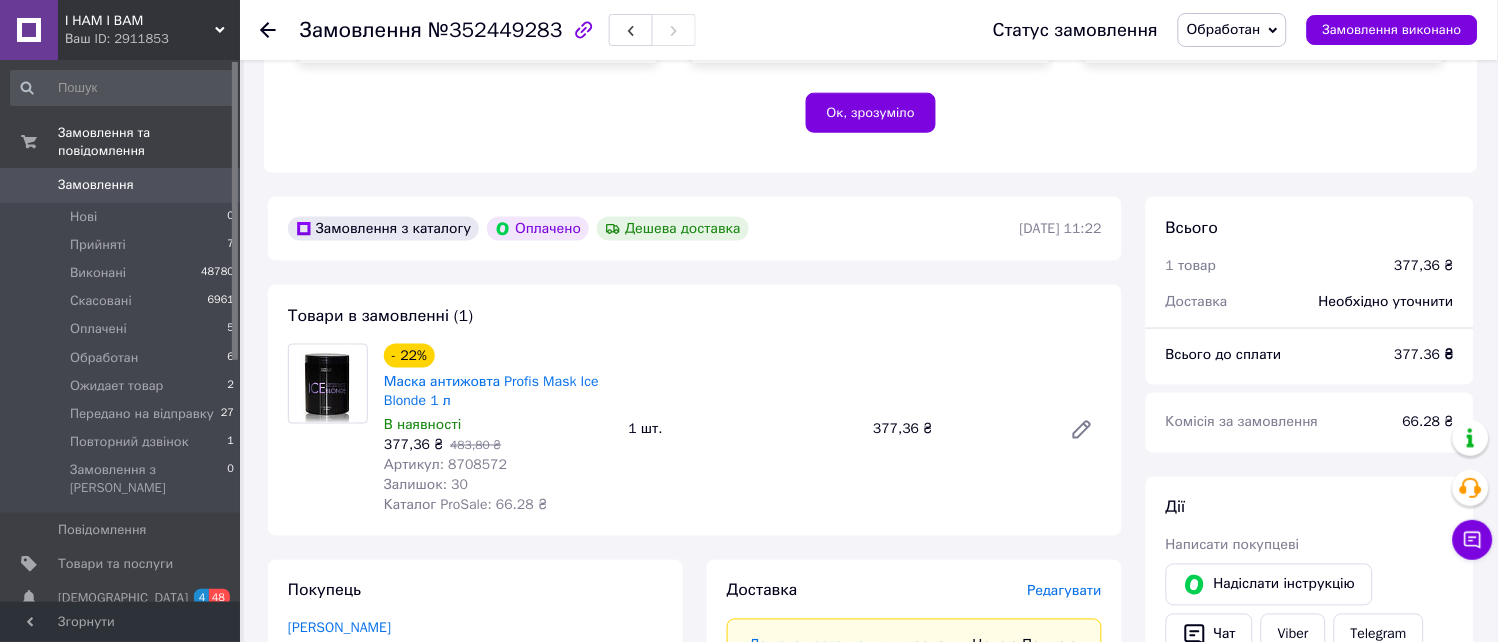 click 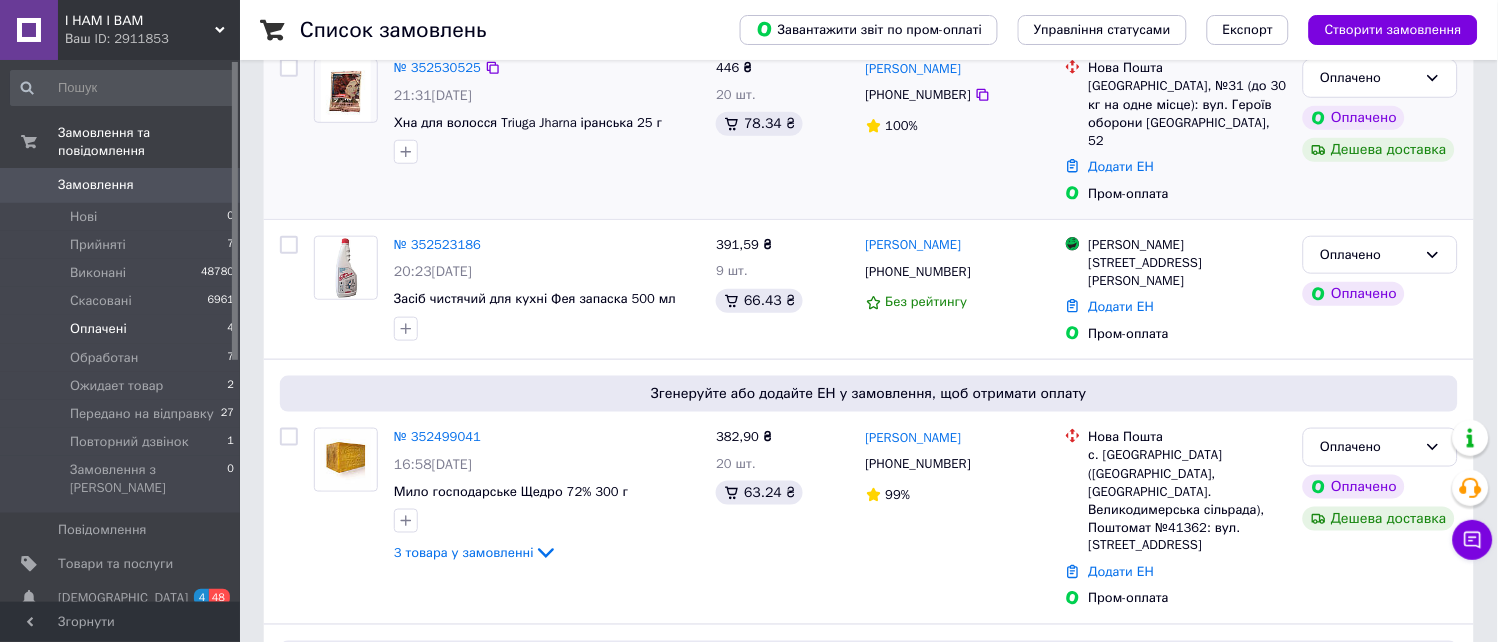 scroll, scrollTop: 531, scrollLeft: 0, axis: vertical 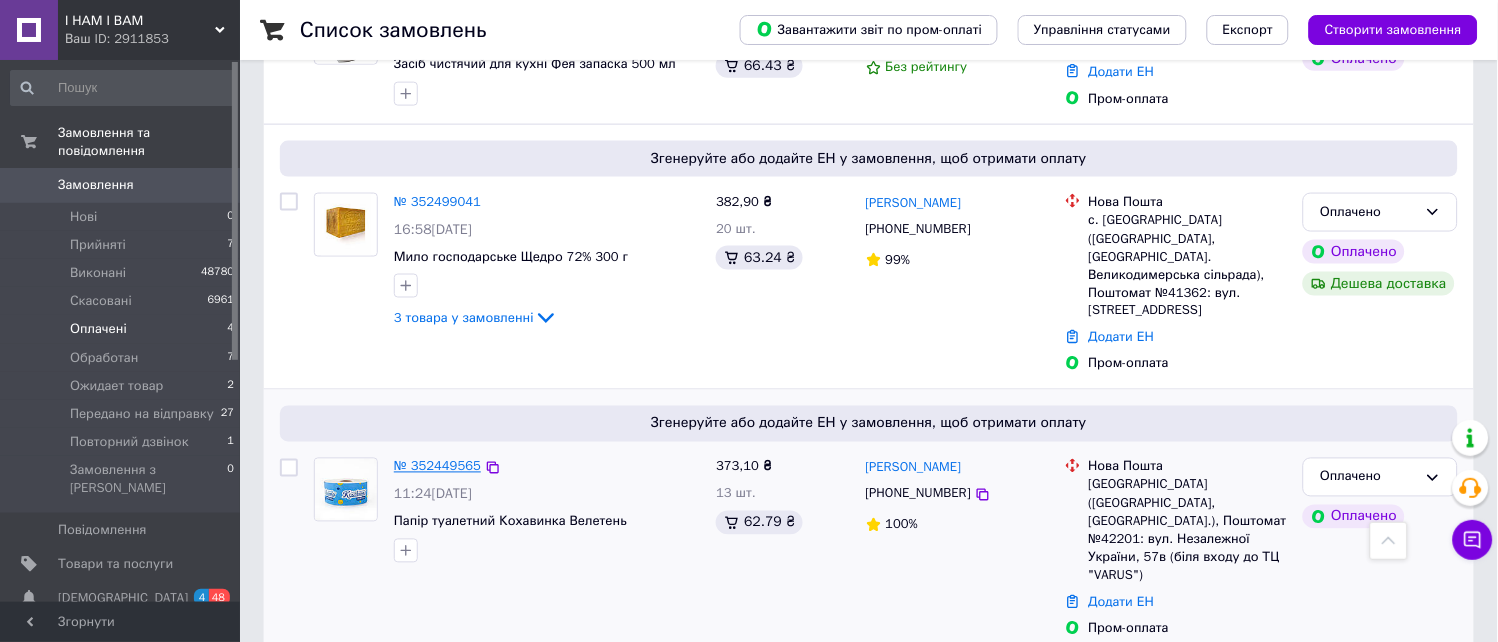 click on "№ 352449565" at bounding box center (437, 466) 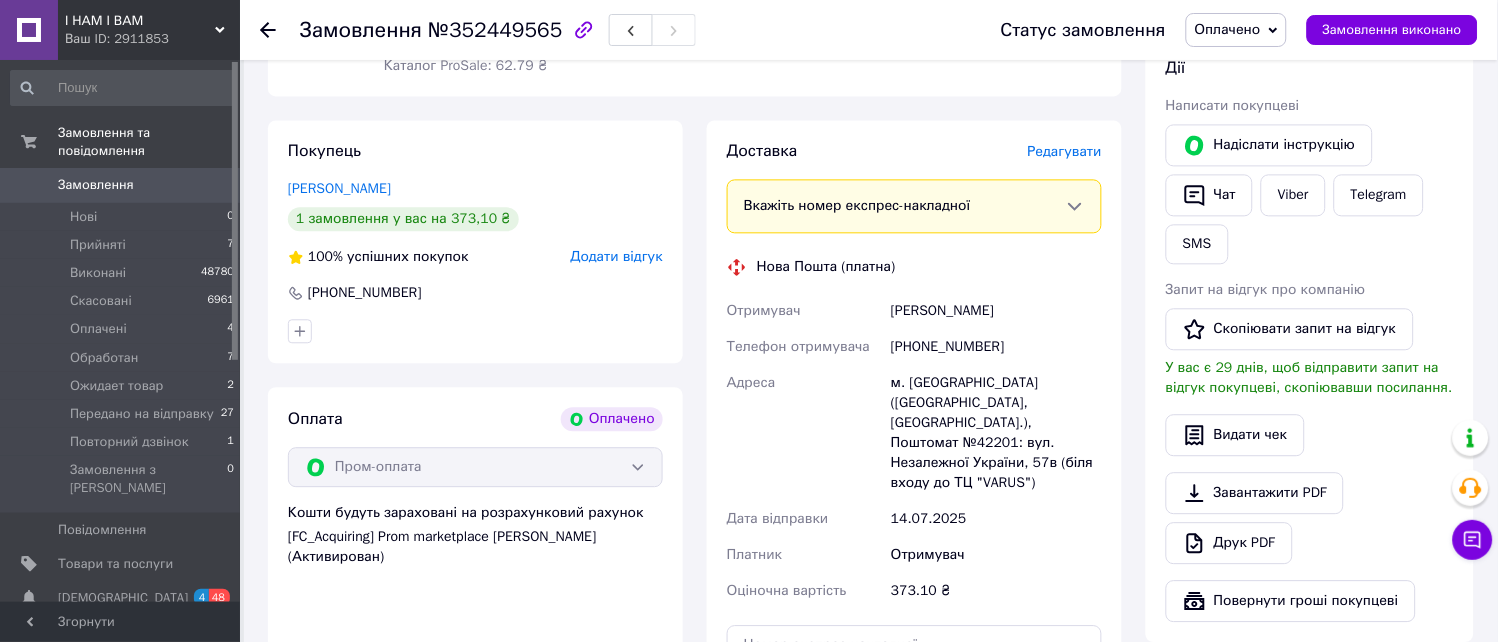 scroll, scrollTop: 864, scrollLeft: 0, axis: vertical 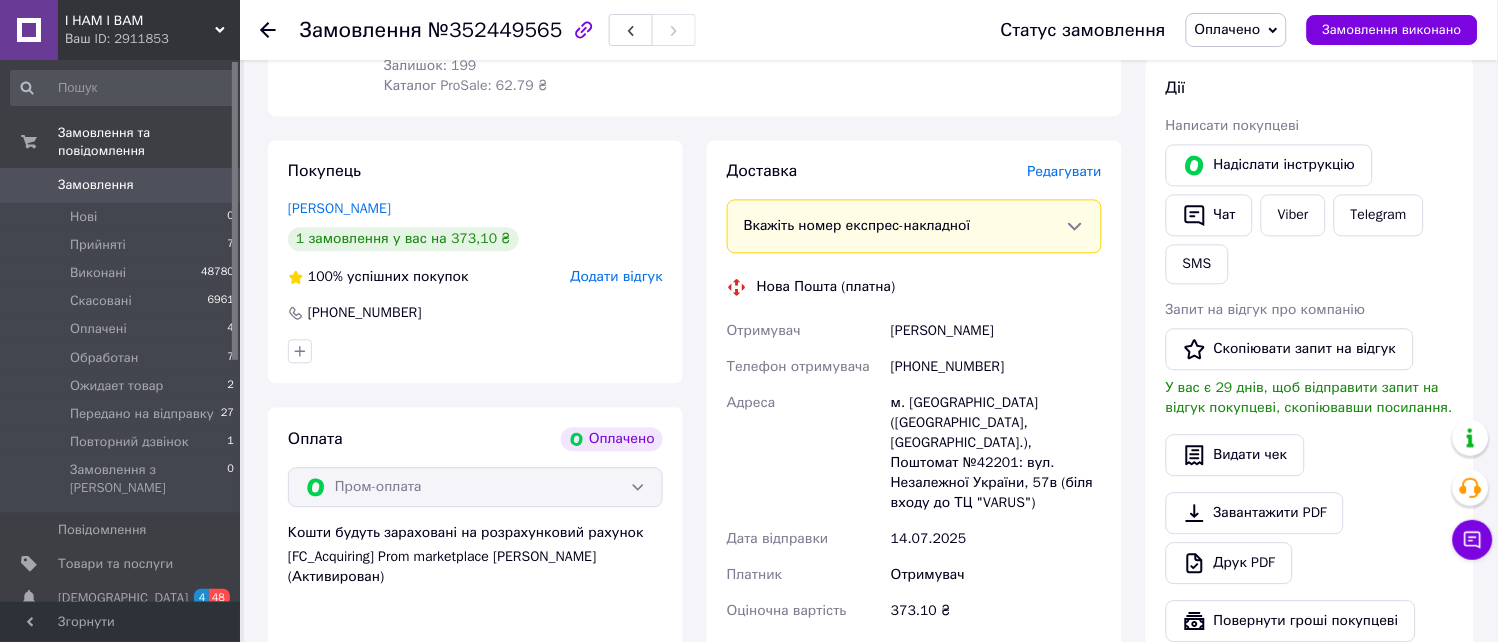 click on "№352449565" at bounding box center (495, 30) 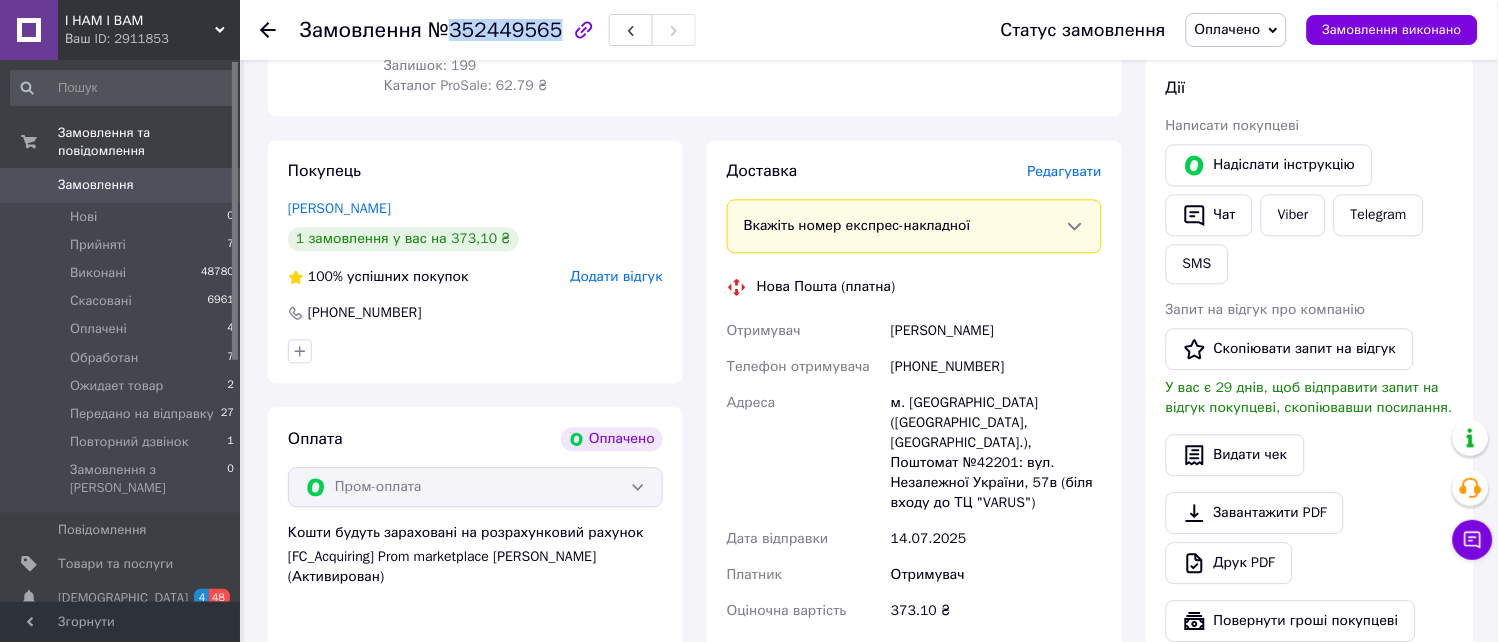 drag, startPoint x: 445, startPoint y: 24, endPoint x: 546, endPoint y: 27, distance: 101.04455 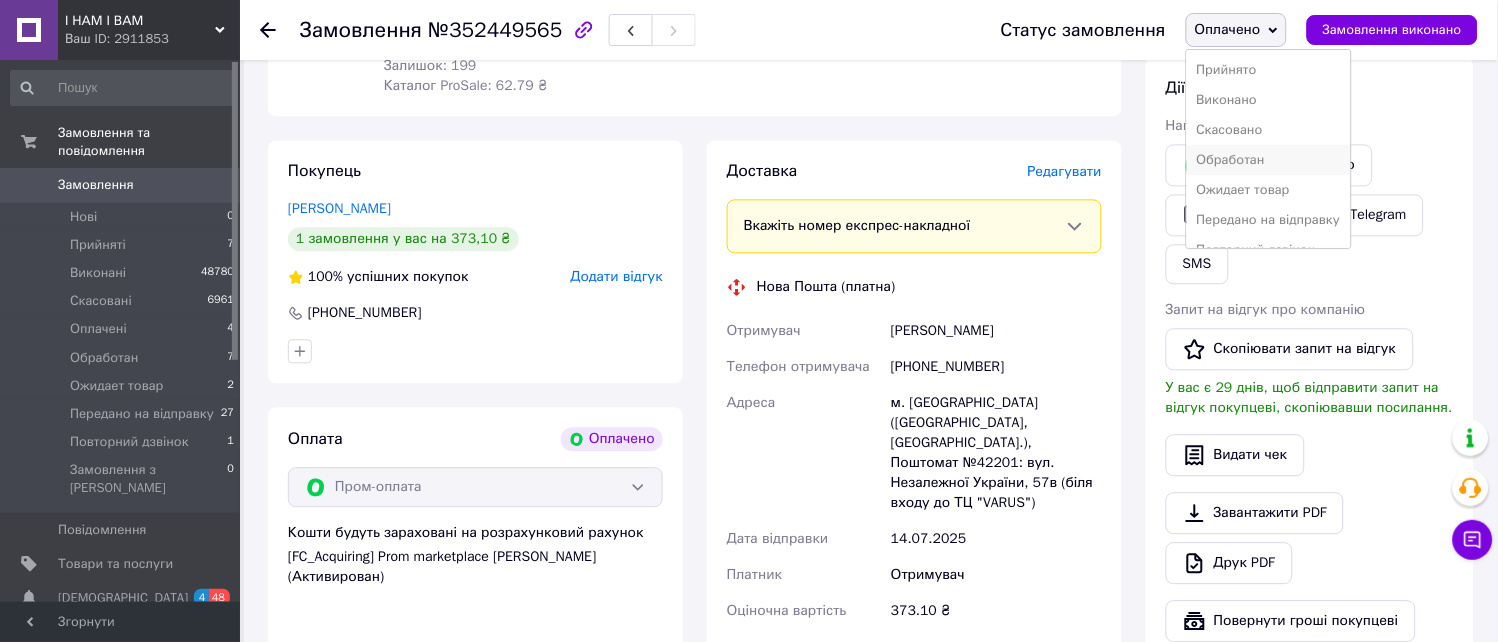 click on "Обработан" at bounding box center (1269, 160) 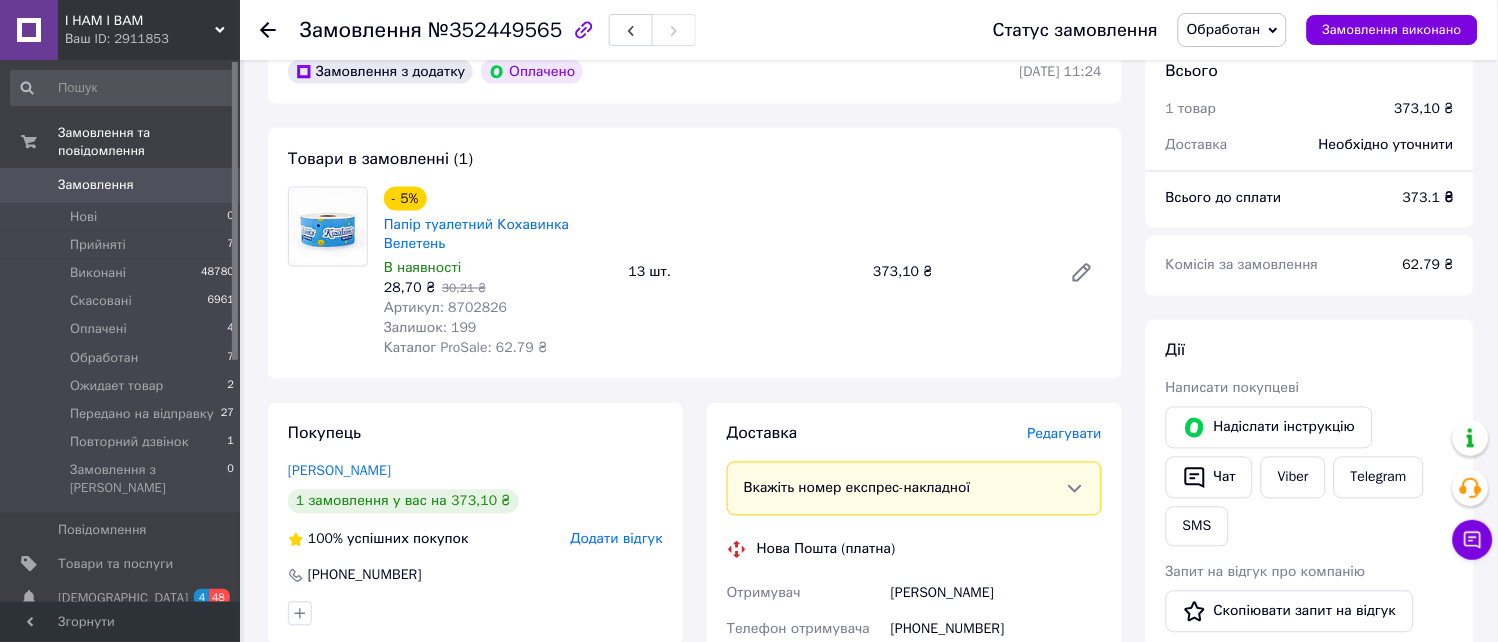 scroll, scrollTop: 531, scrollLeft: 0, axis: vertical 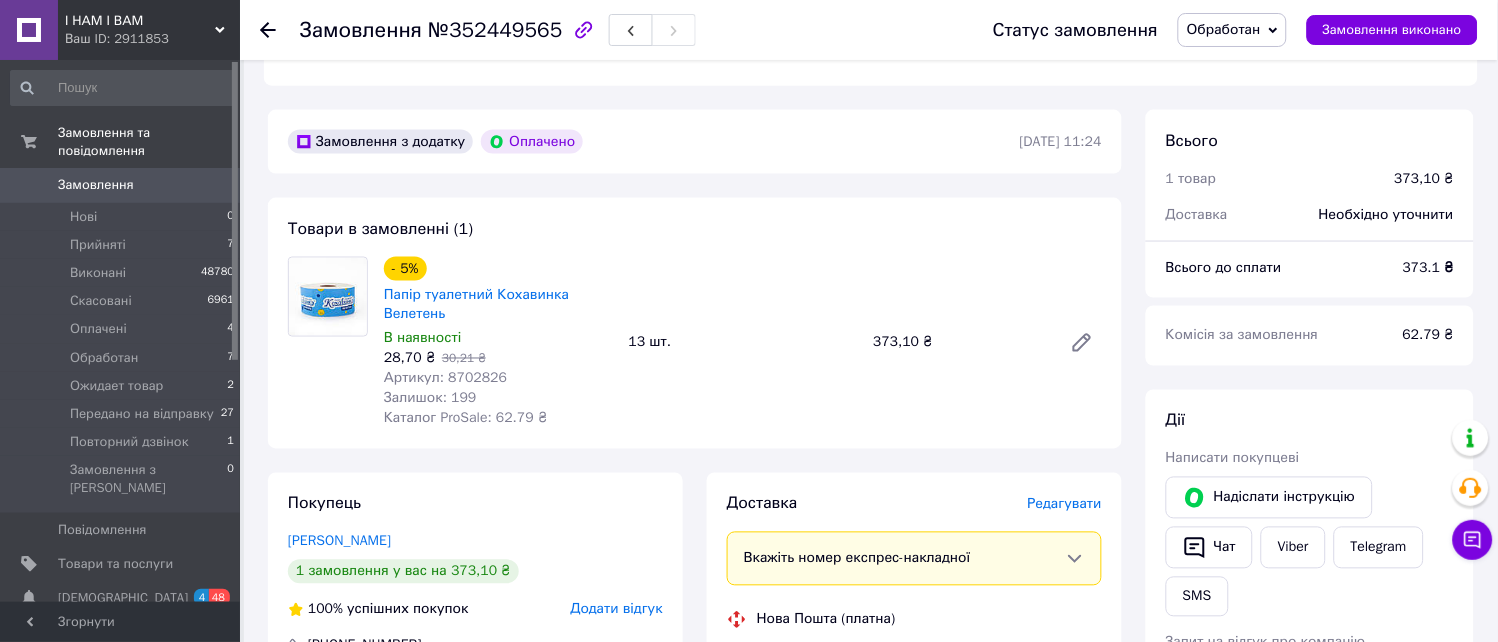 click 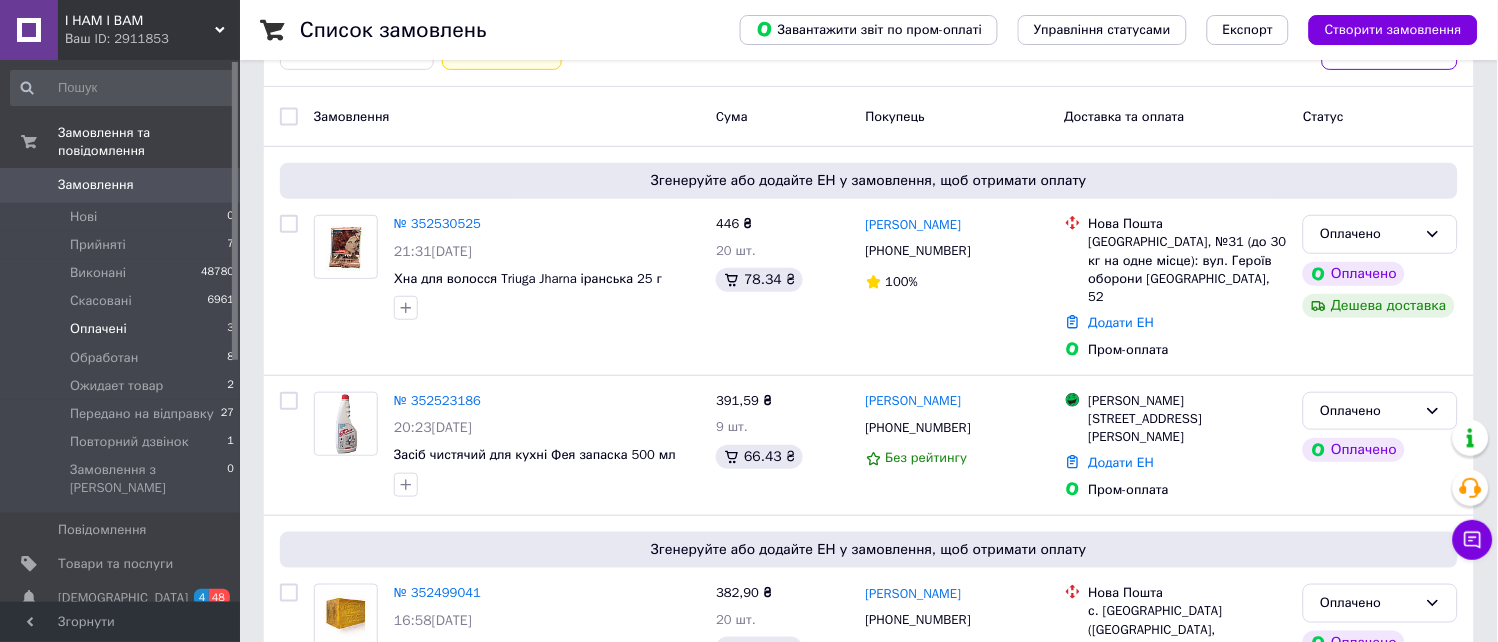 scroll, scrollTop: 0, scrollLeft: 0, axis: both 